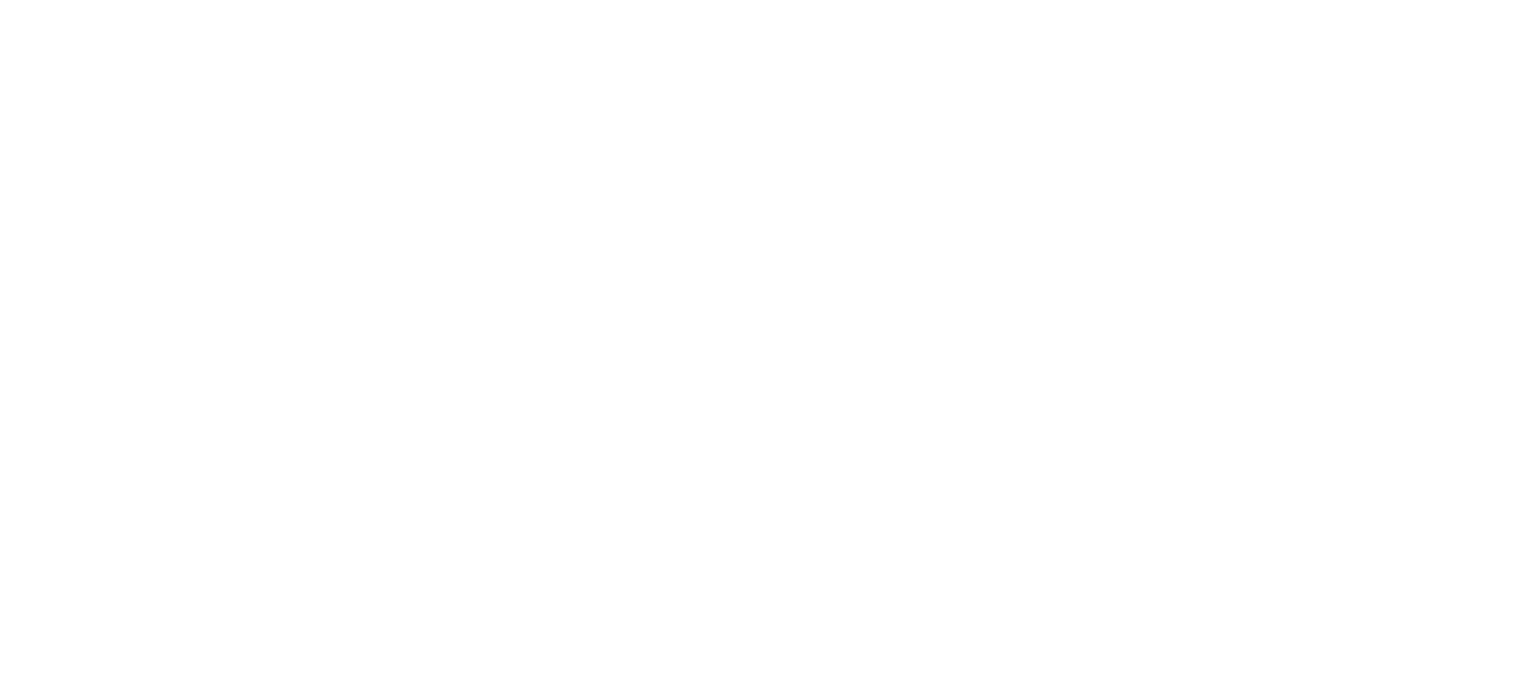 scroll, scrollTop: 0, scrollLeft: 0, axis: both 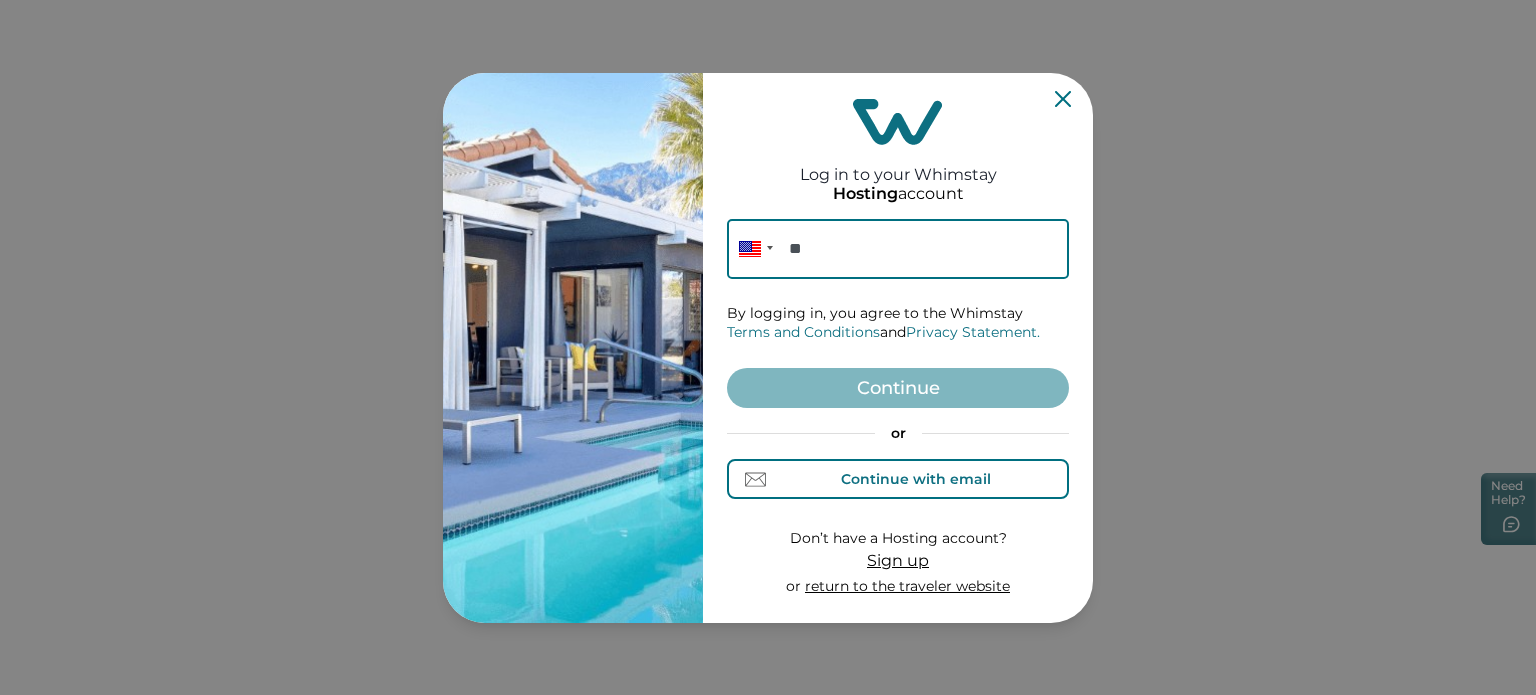 click on "Continue with email" at bounding box center [898, 479] 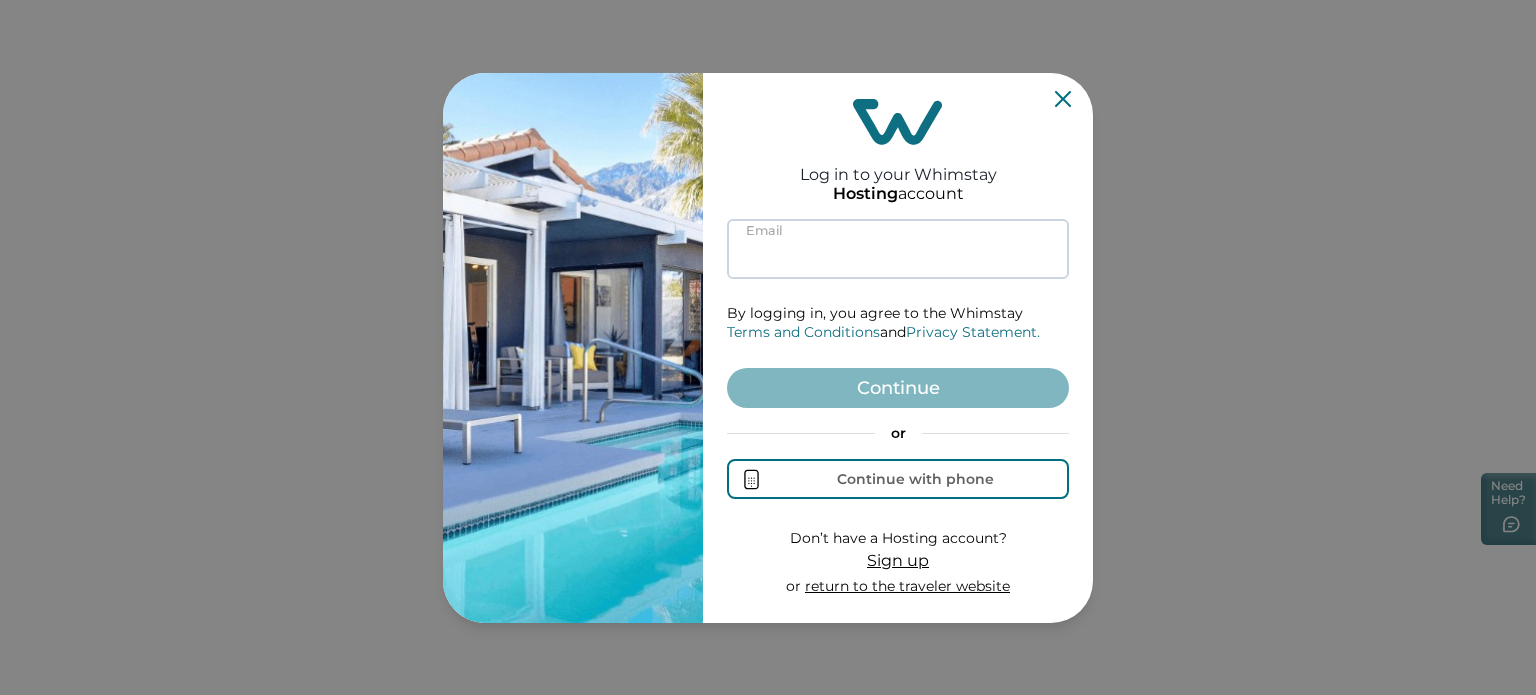 click at bounding box center [898, 249] 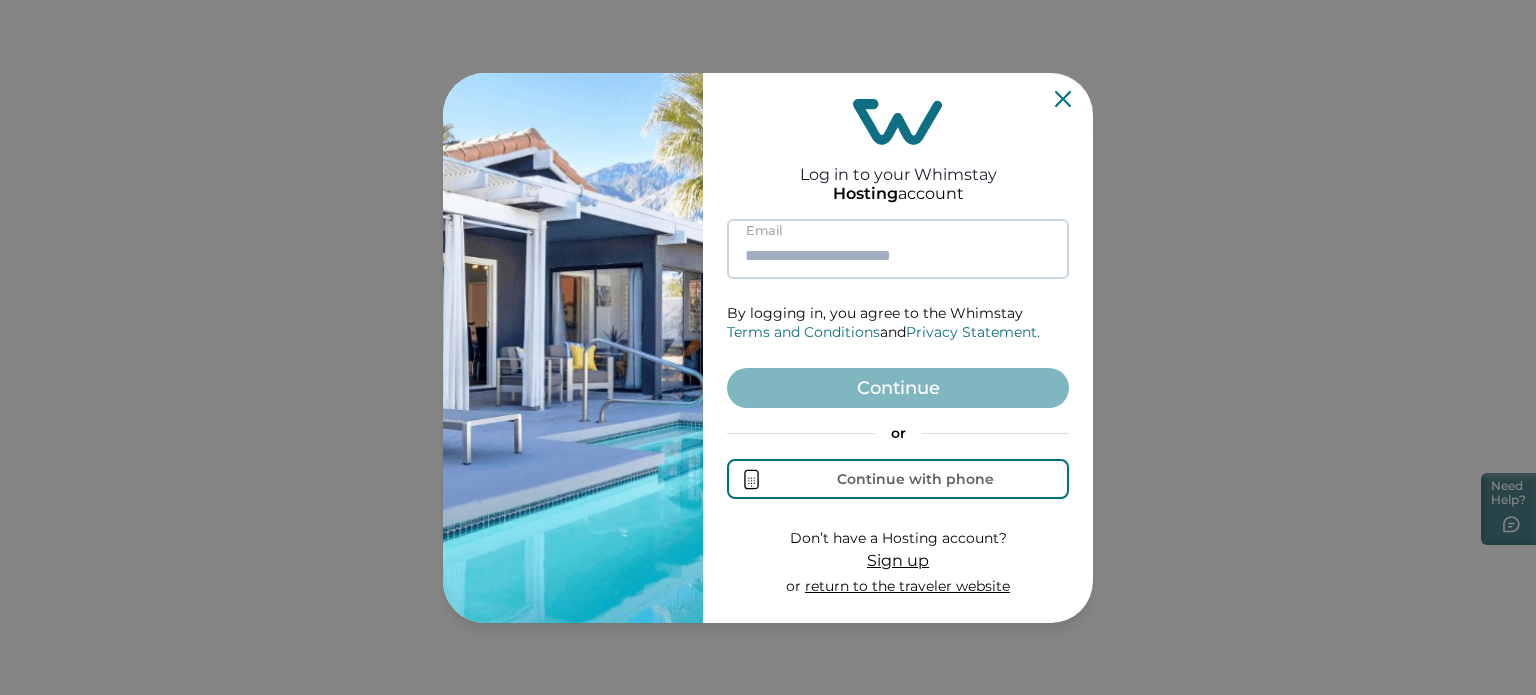 paste on "**********" 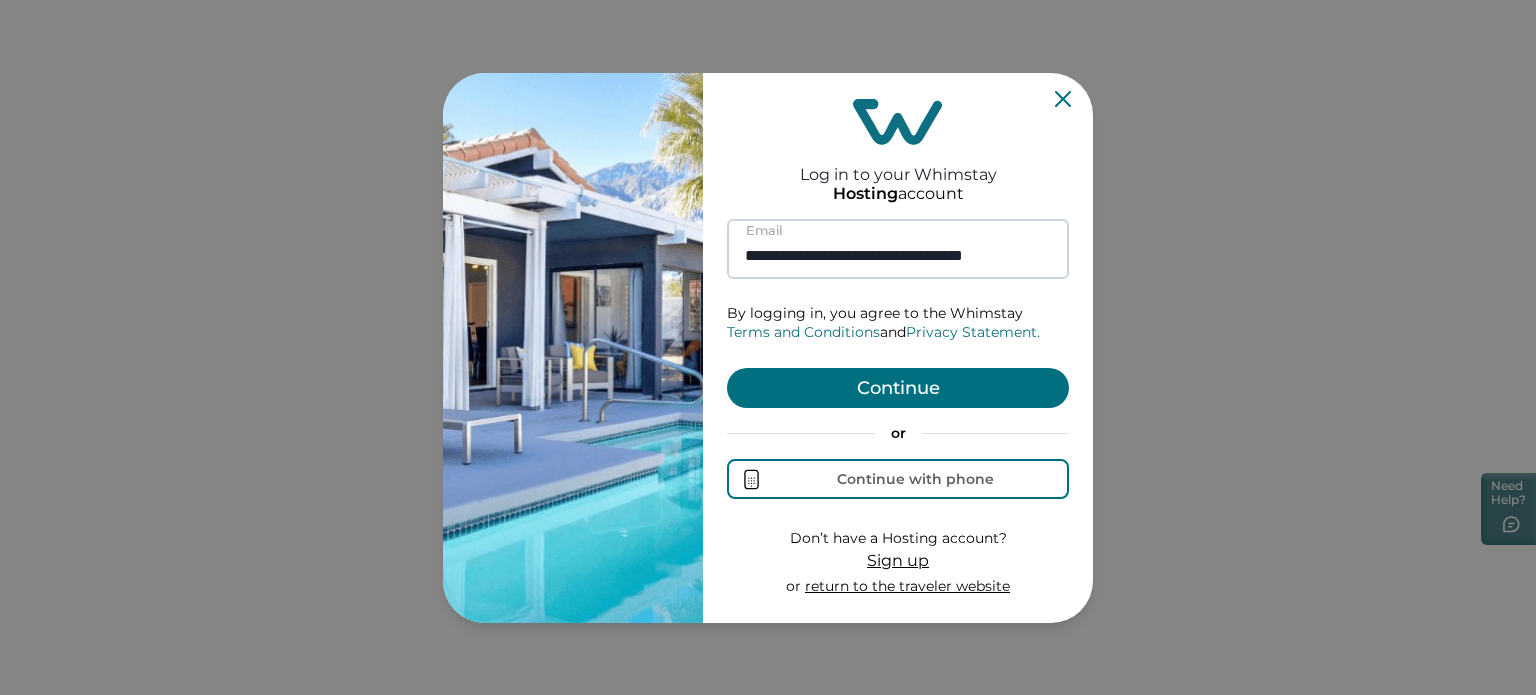 scroll, scrollTop: 0, scrollLeft: 14, axis: horizontal 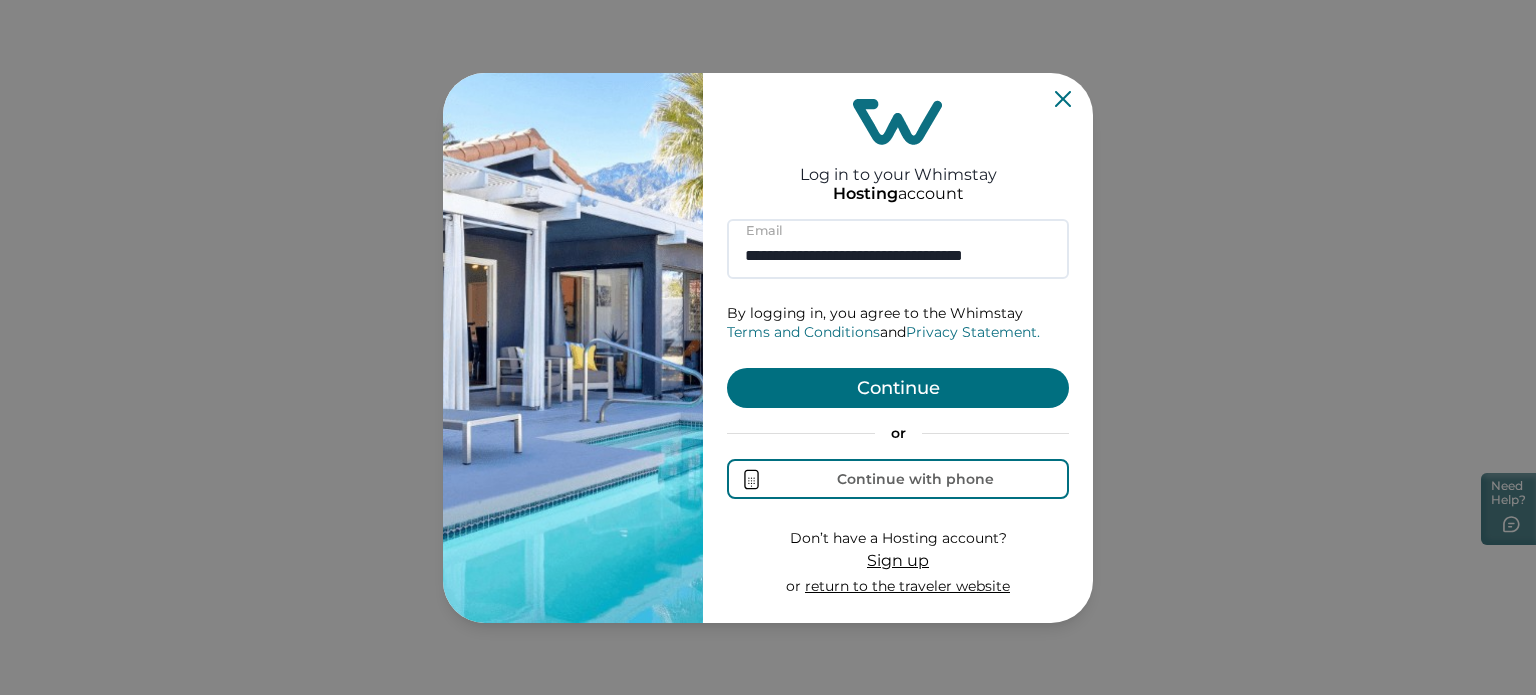 type on "**********" 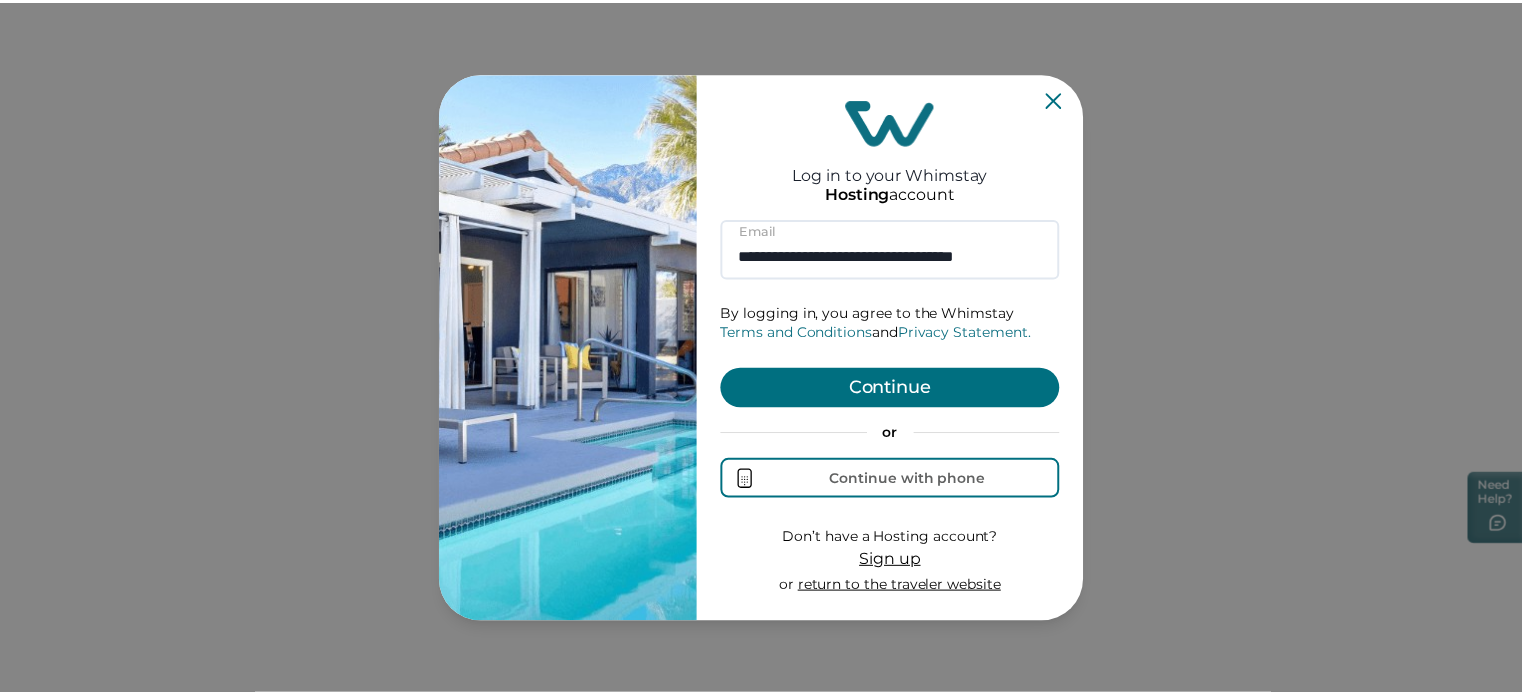 scroll, scrollTop: 0, scrollLeft: 0, axis: both 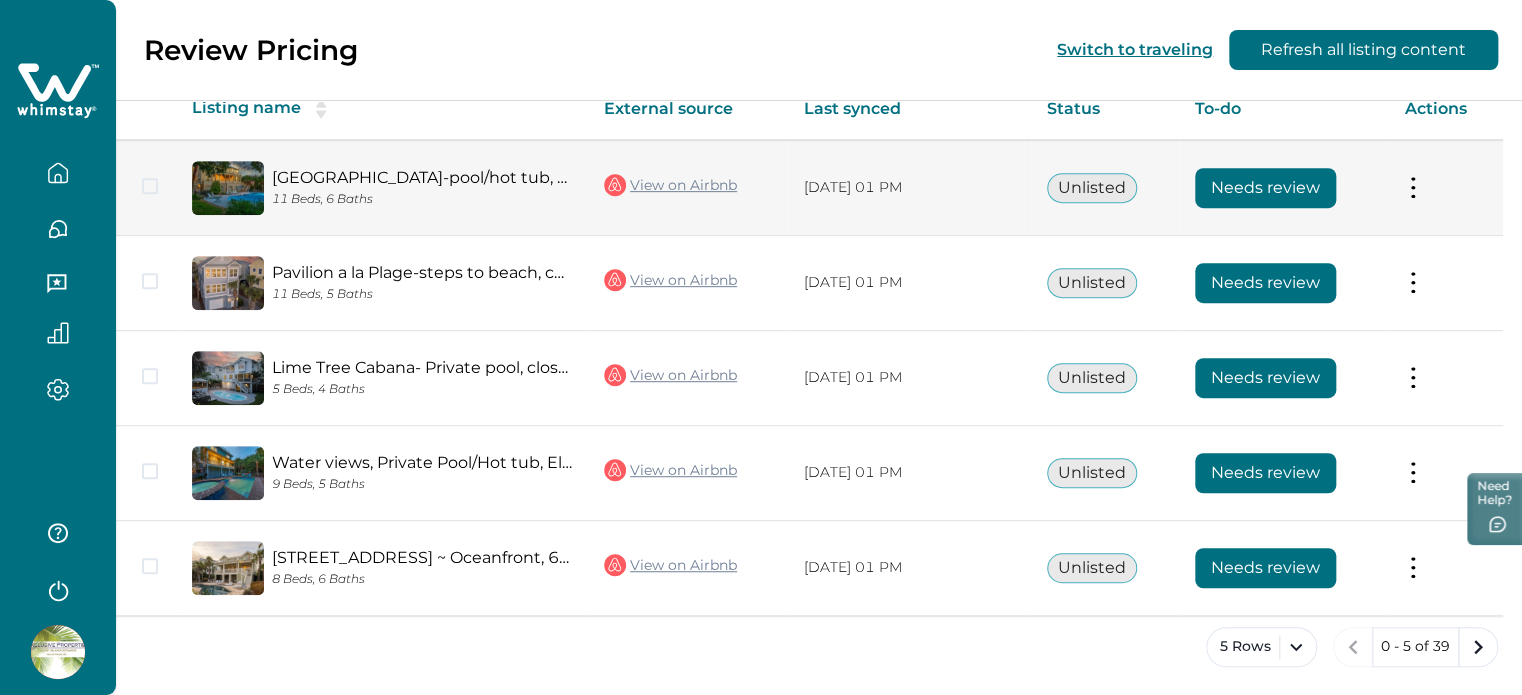 click on "View on Airbnb" at bounding box center [670, 185] 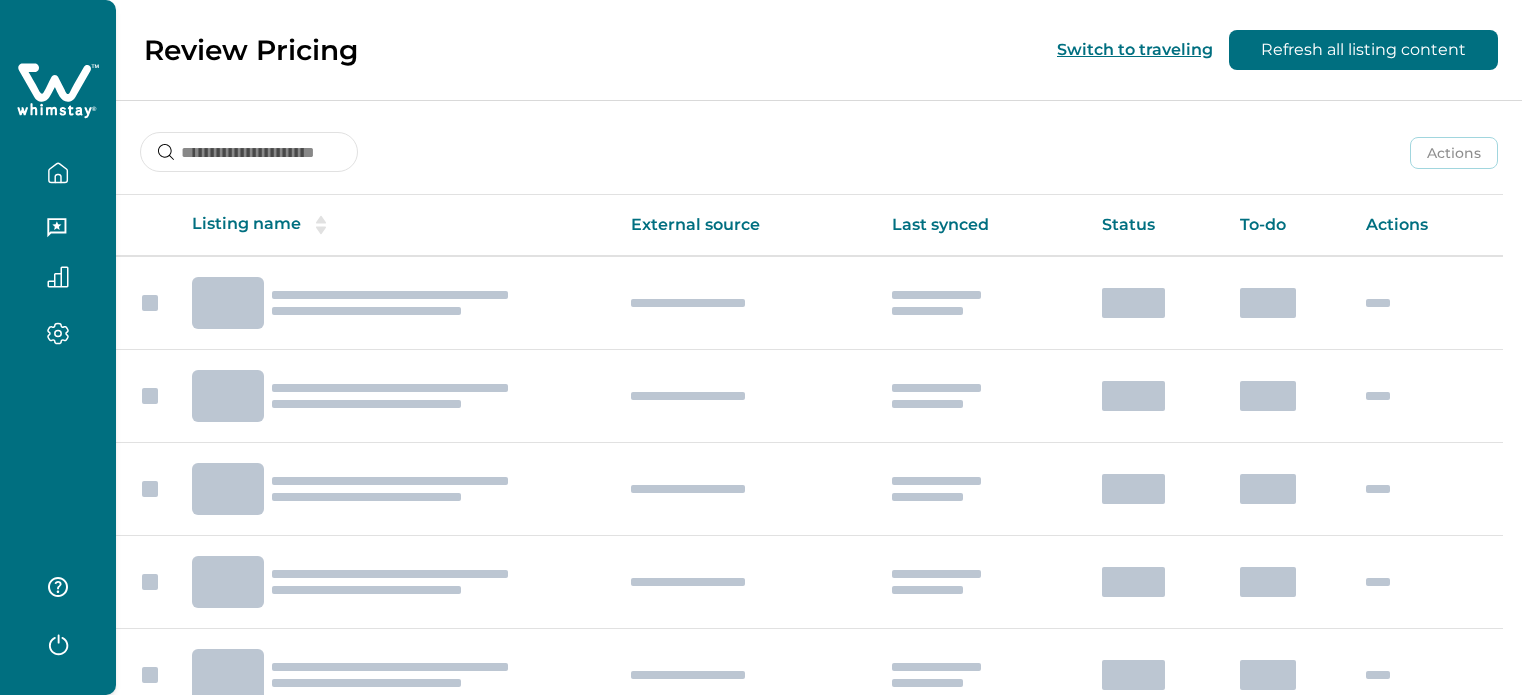 scroll, scrollTop: 26, scrollLeft: 0, axis: vertical 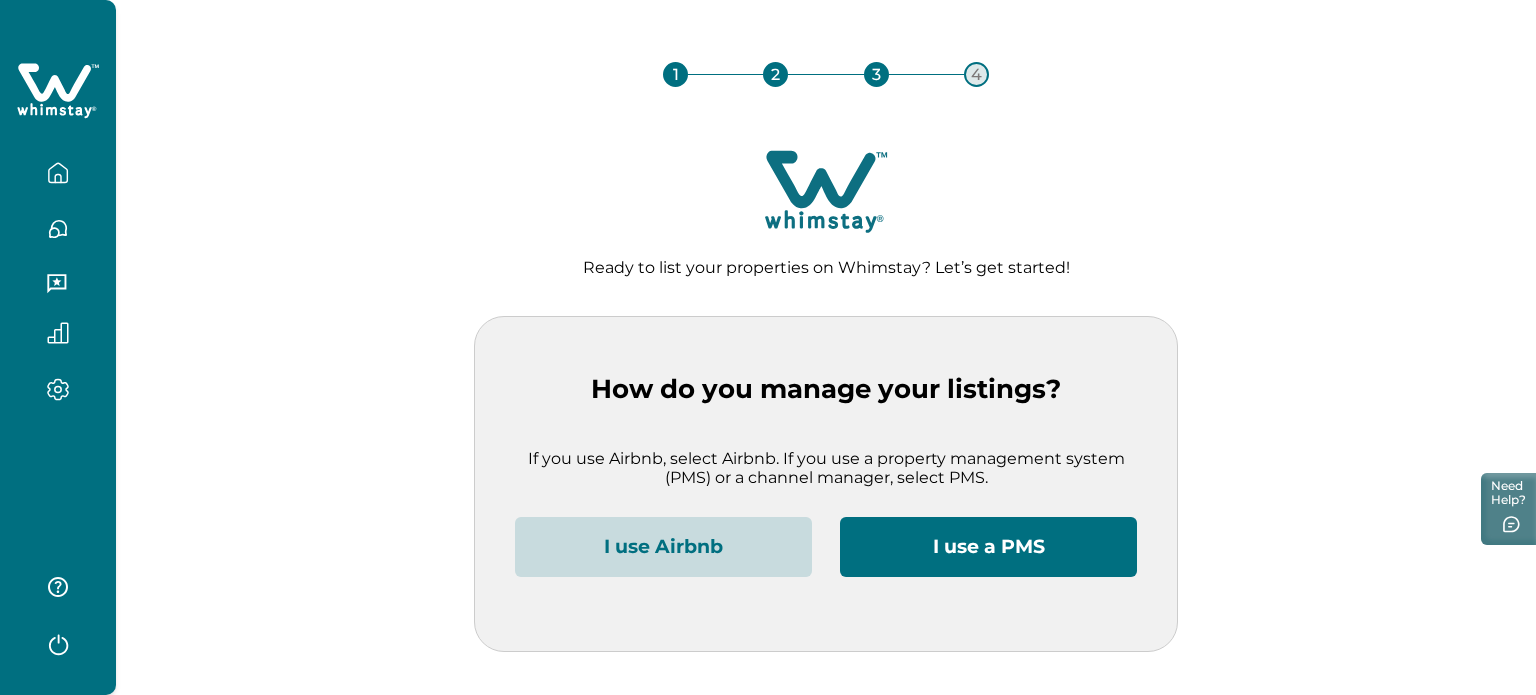 click on "I use Airbnb" at bounding box center [663, 547] 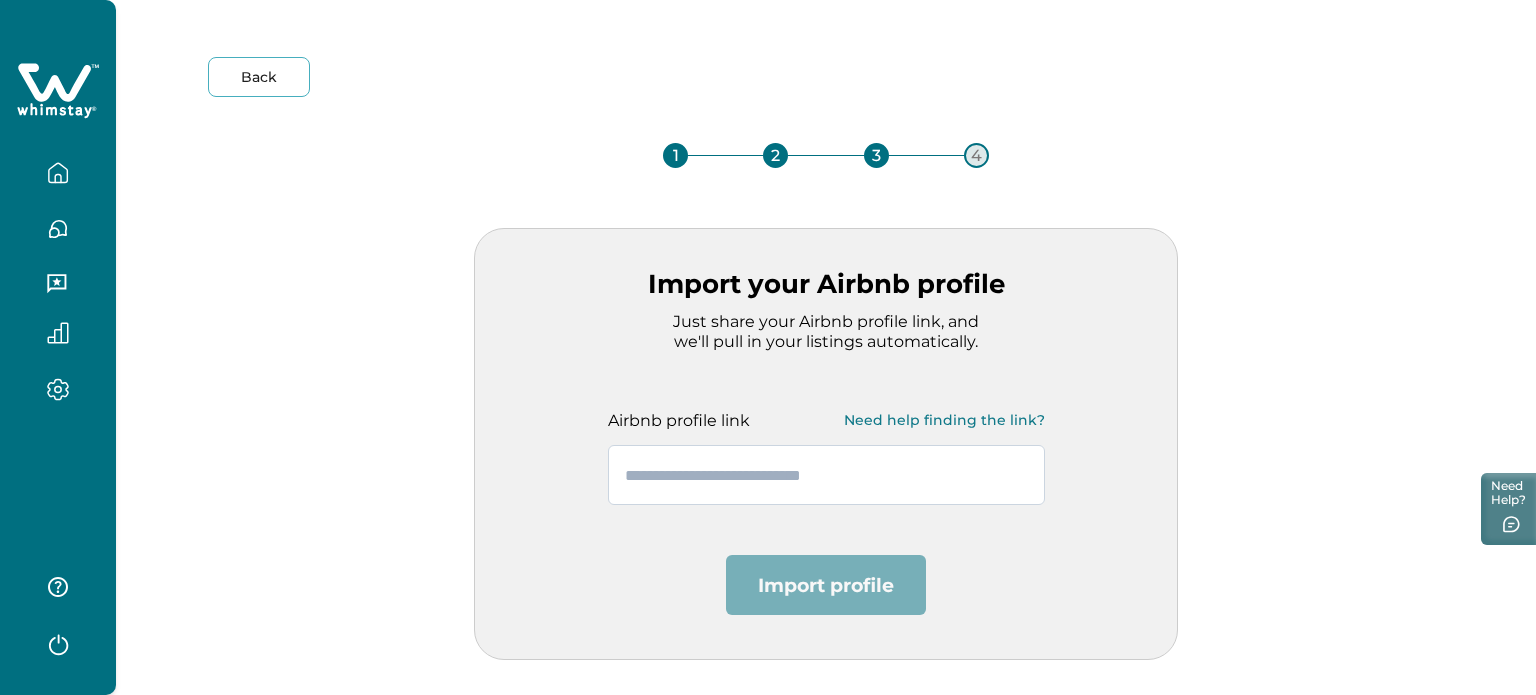 click at bounding box center (826, 475) 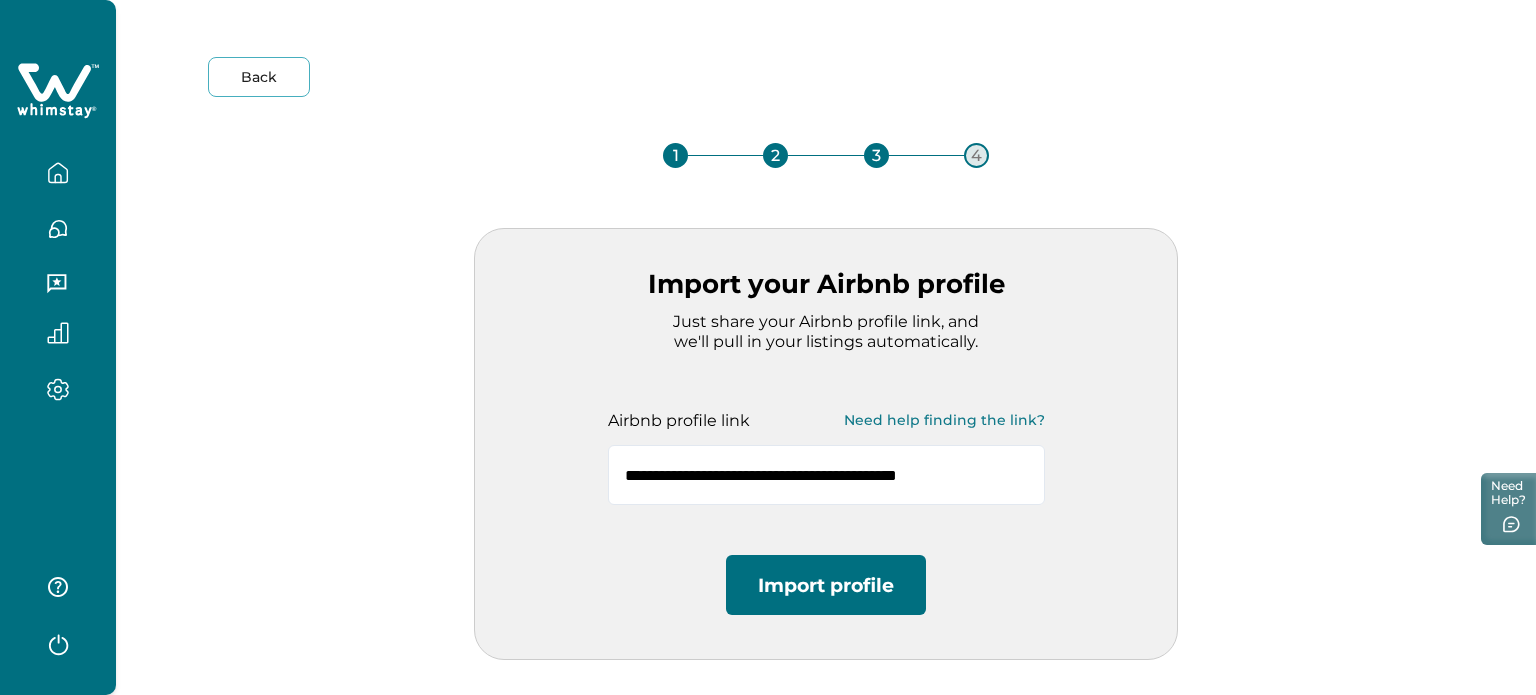 type on "**********" 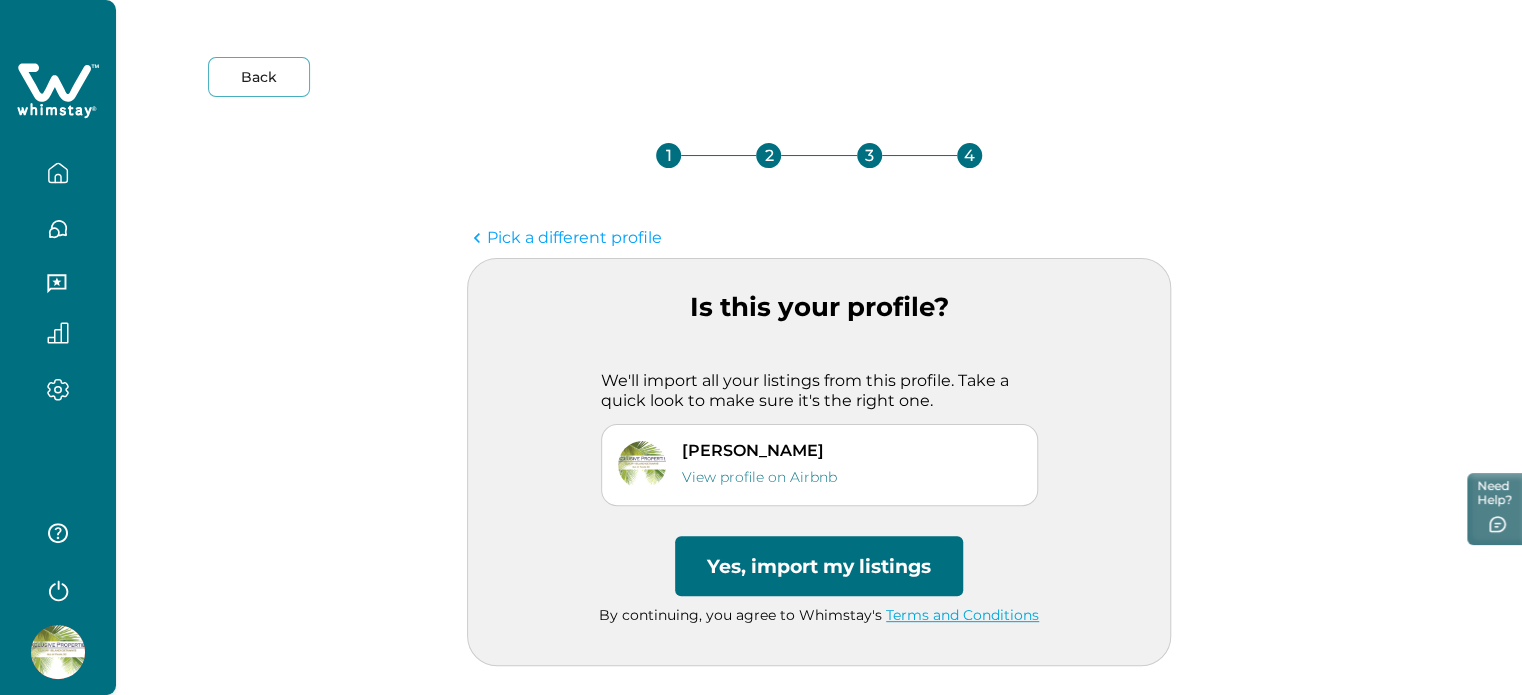 click on "Yes, import my listings" at bounding box center (819, 566) 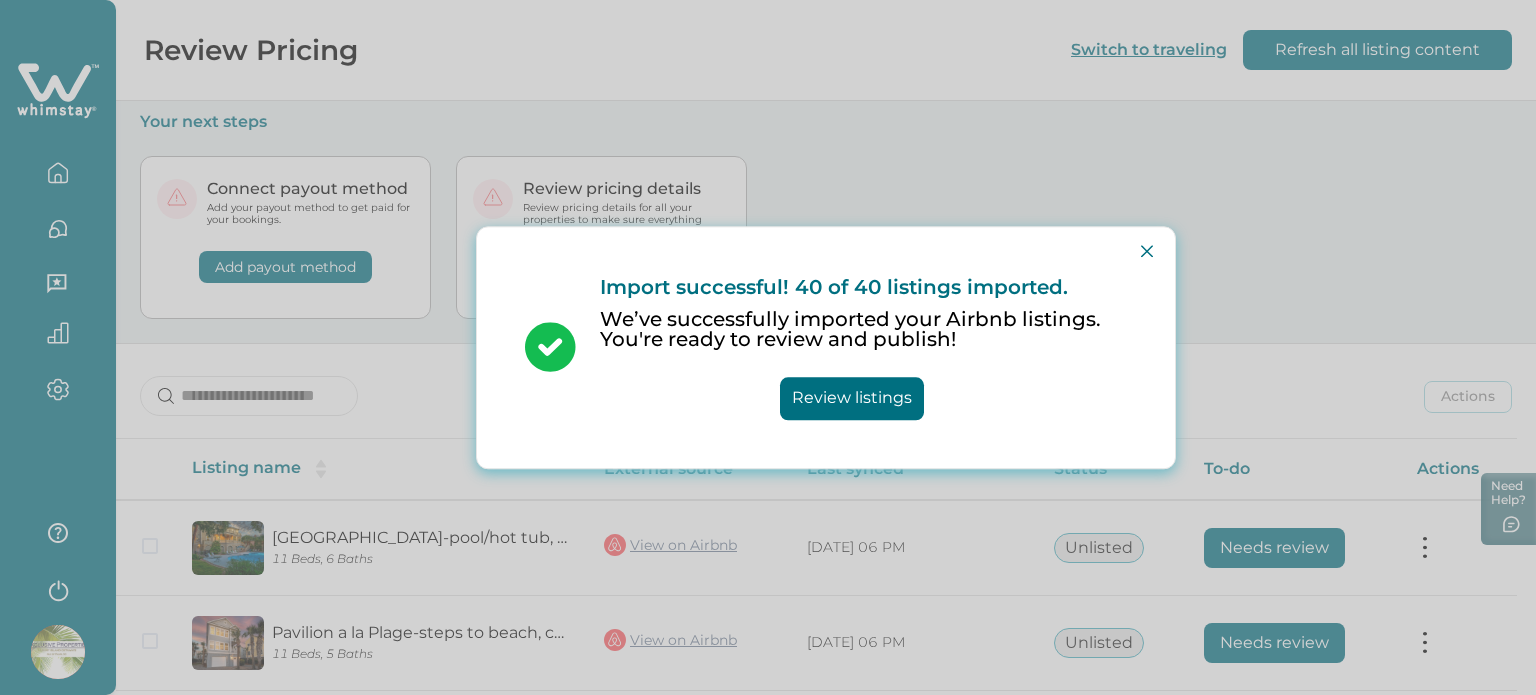 click on "Review listings" at bounding box center (852, 398) 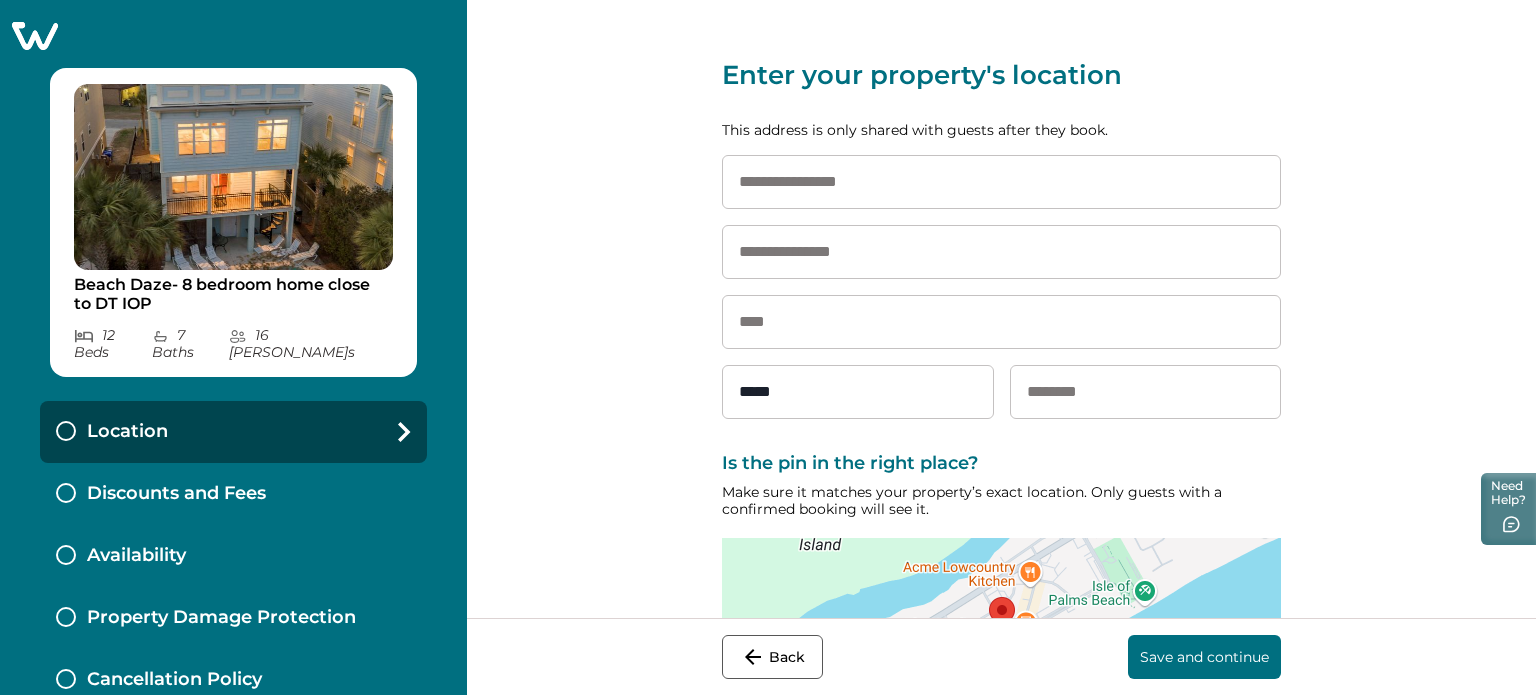 click at bounding box center [1001, 182] 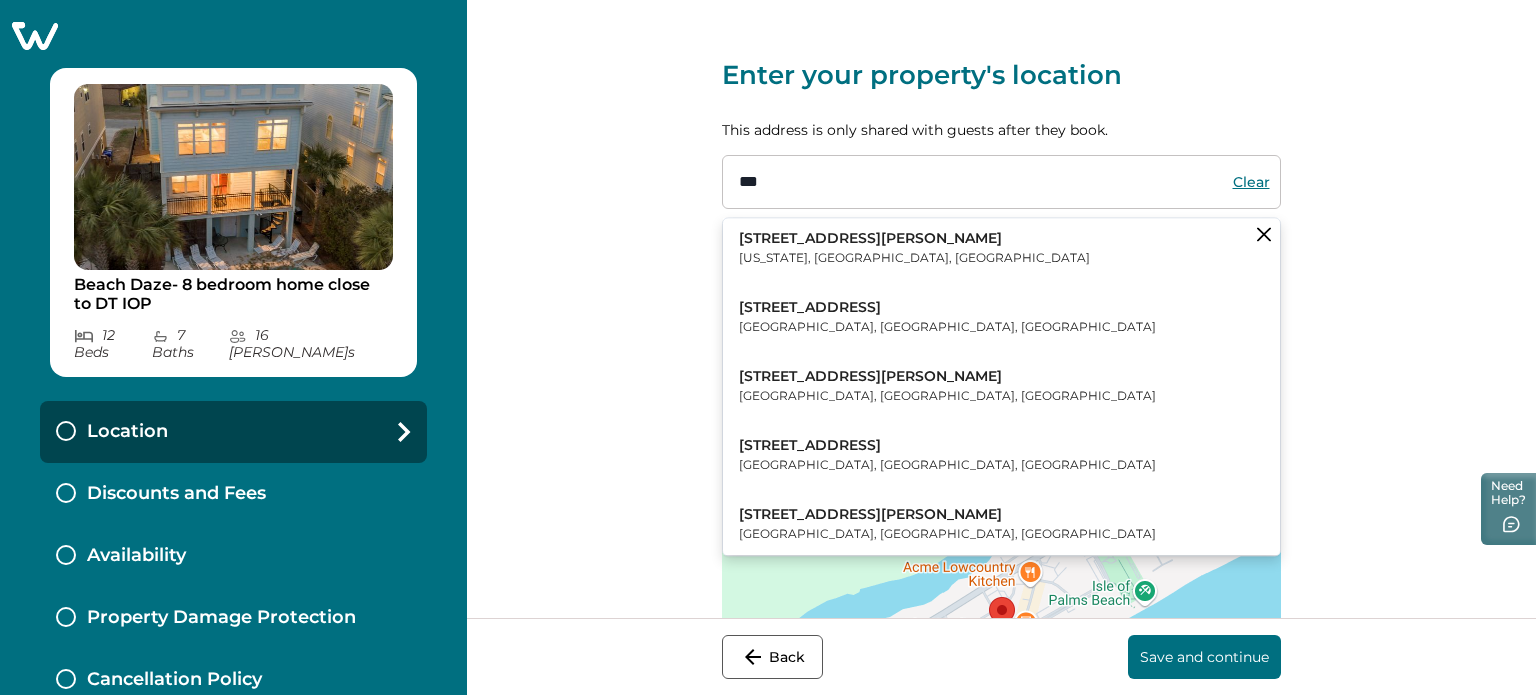 click on "[STREET_ADDRESS][PERSON_NAME]" at bounding box center [914, 239] 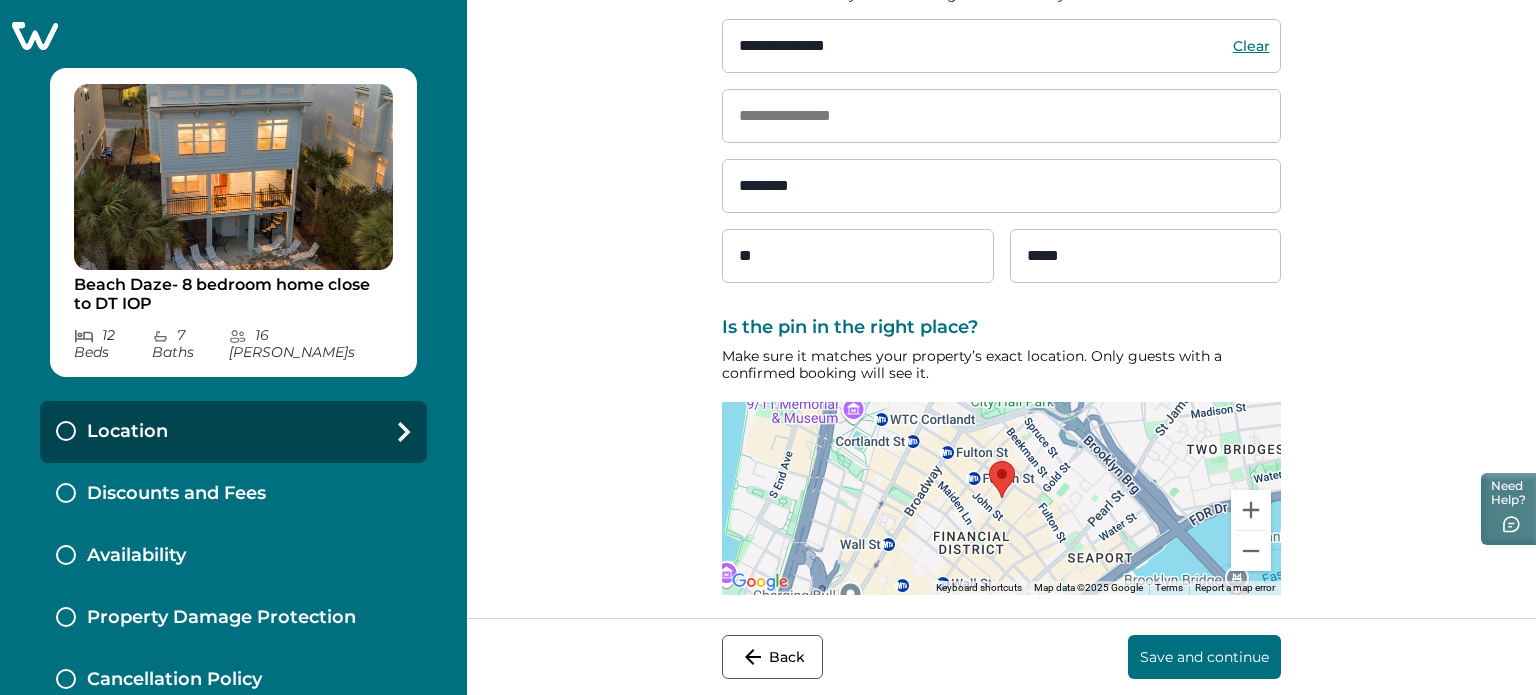 scroll, scrollTop: 140, scrollLeft: 0, axis: vertical 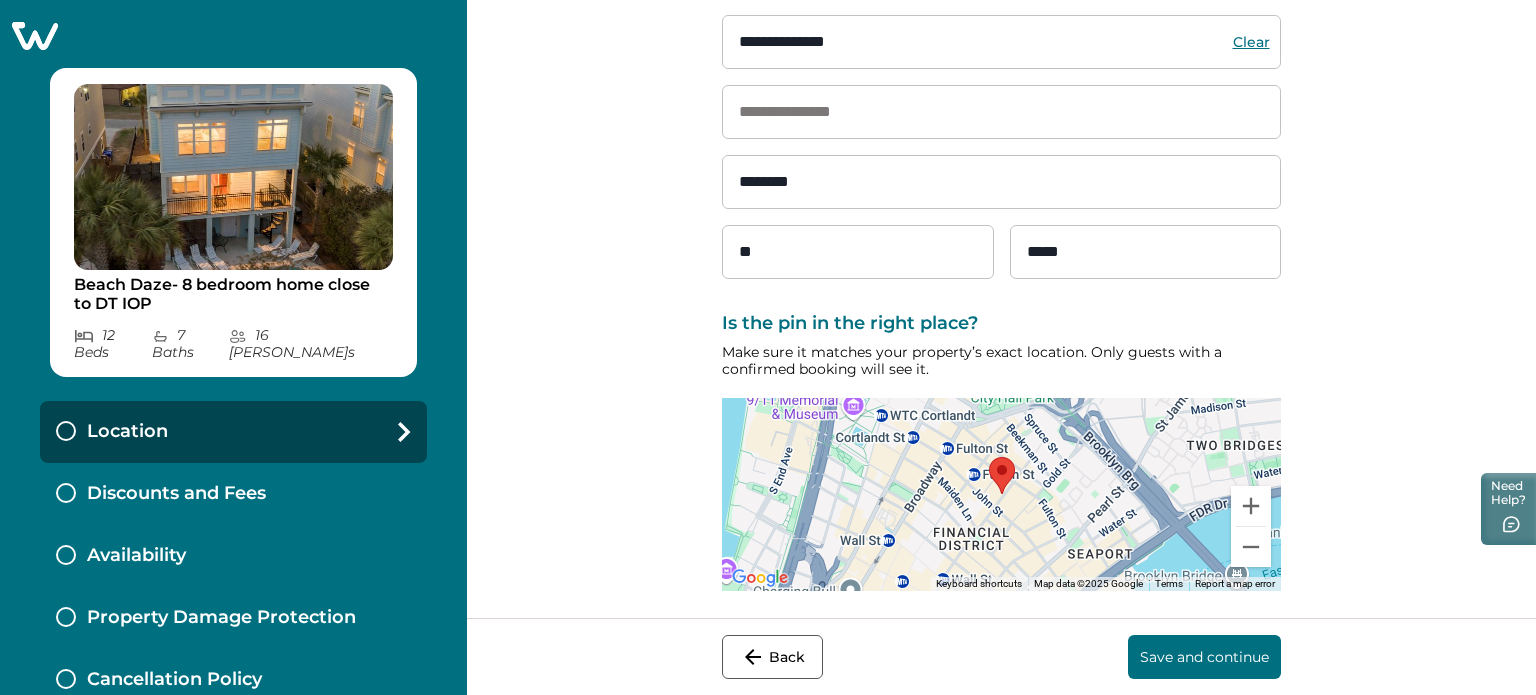 click on "Save and continue" at bounding box center [1204, 657] 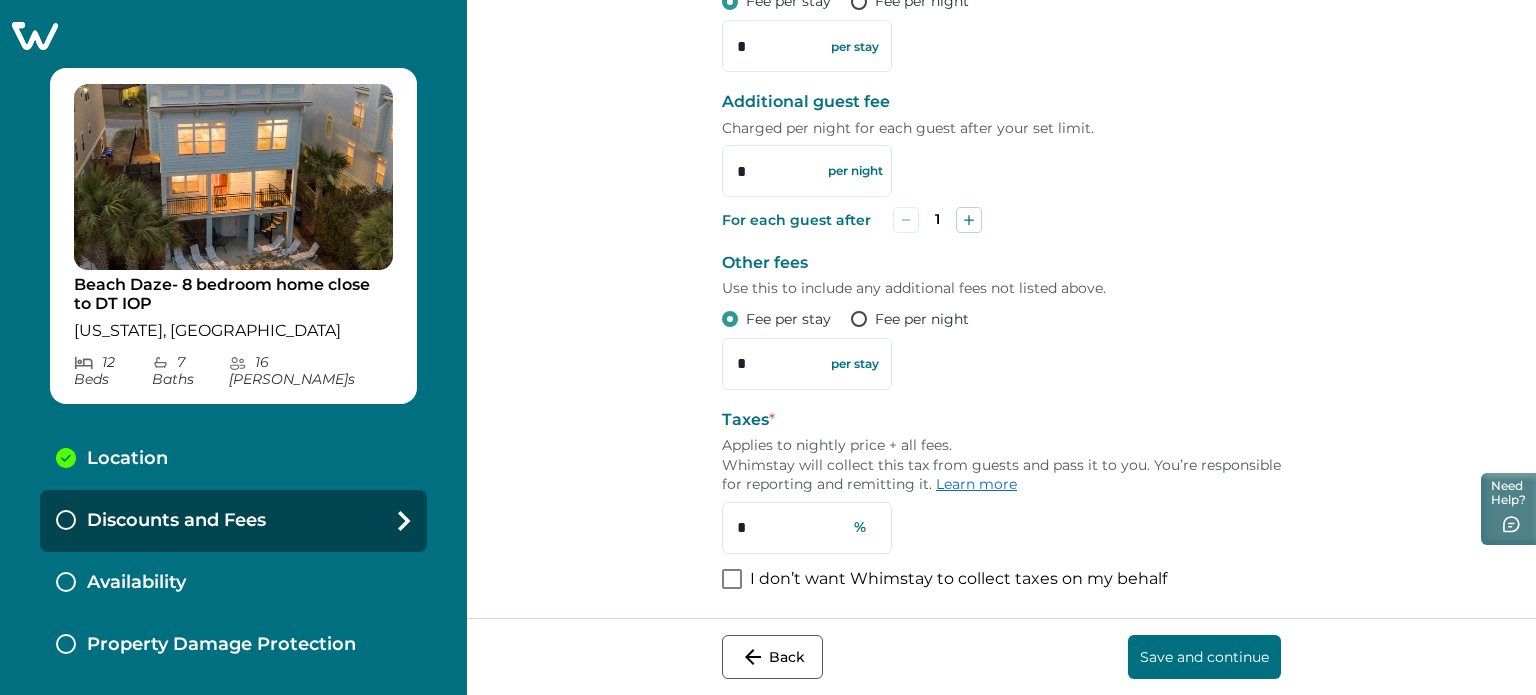 scroll, scrollTop: 727, scrollLeft: 0, axis: vertical 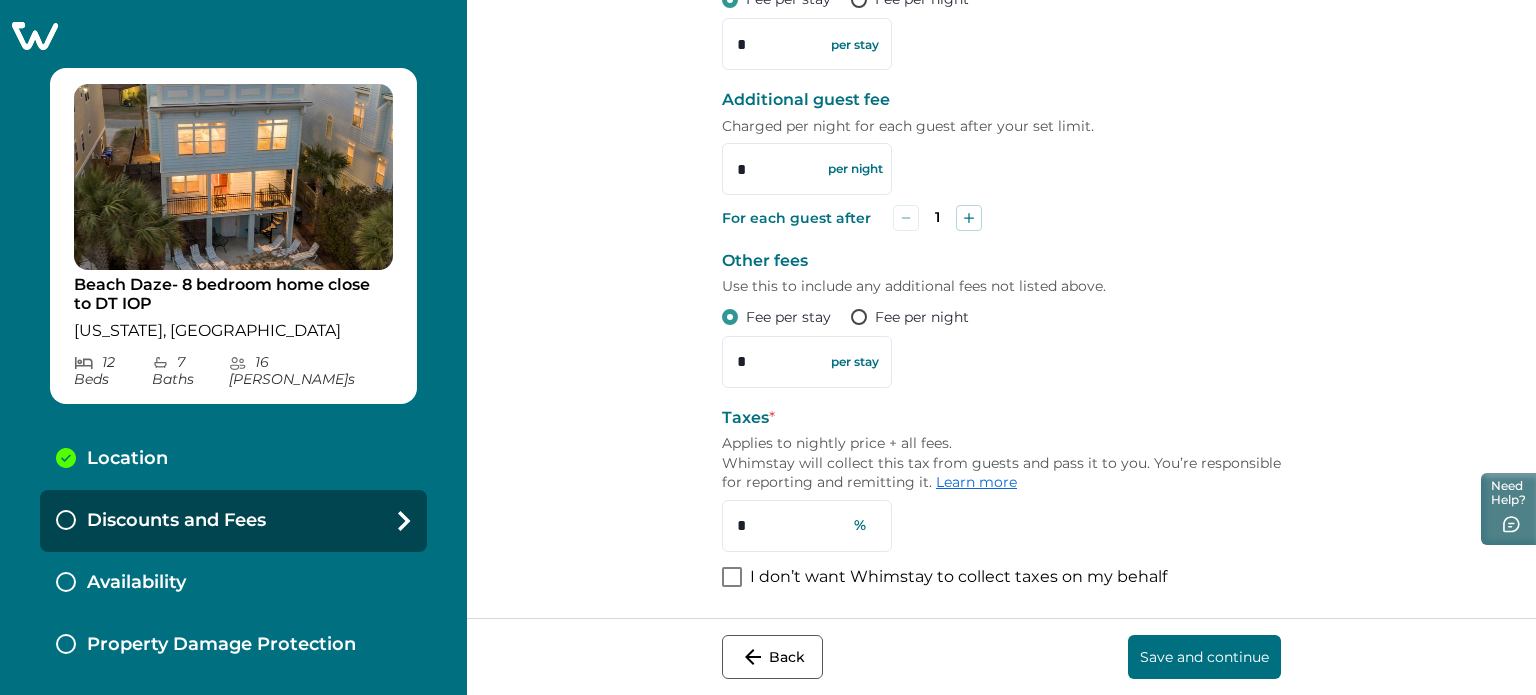 click at bounding box center (732, 577) 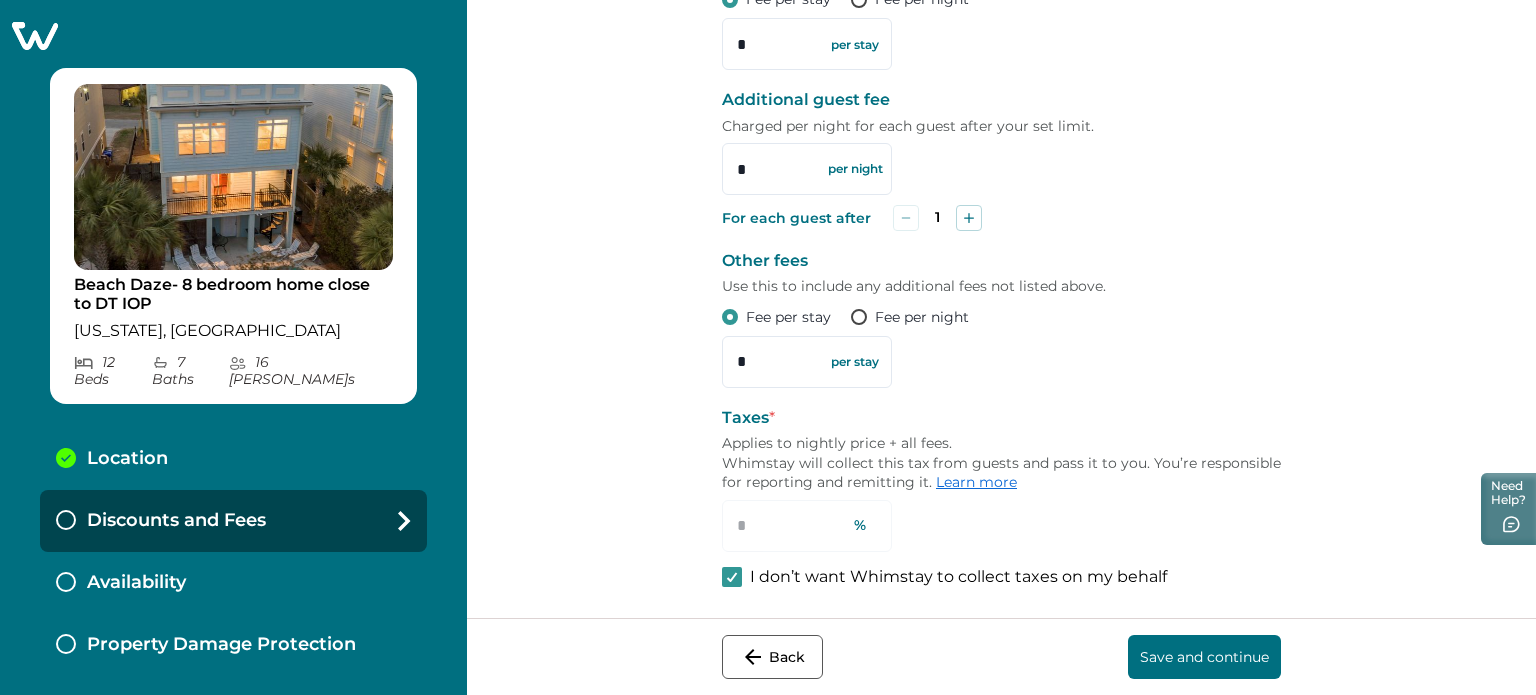 click on "Save and continue" at bounding box center [1204, 657] 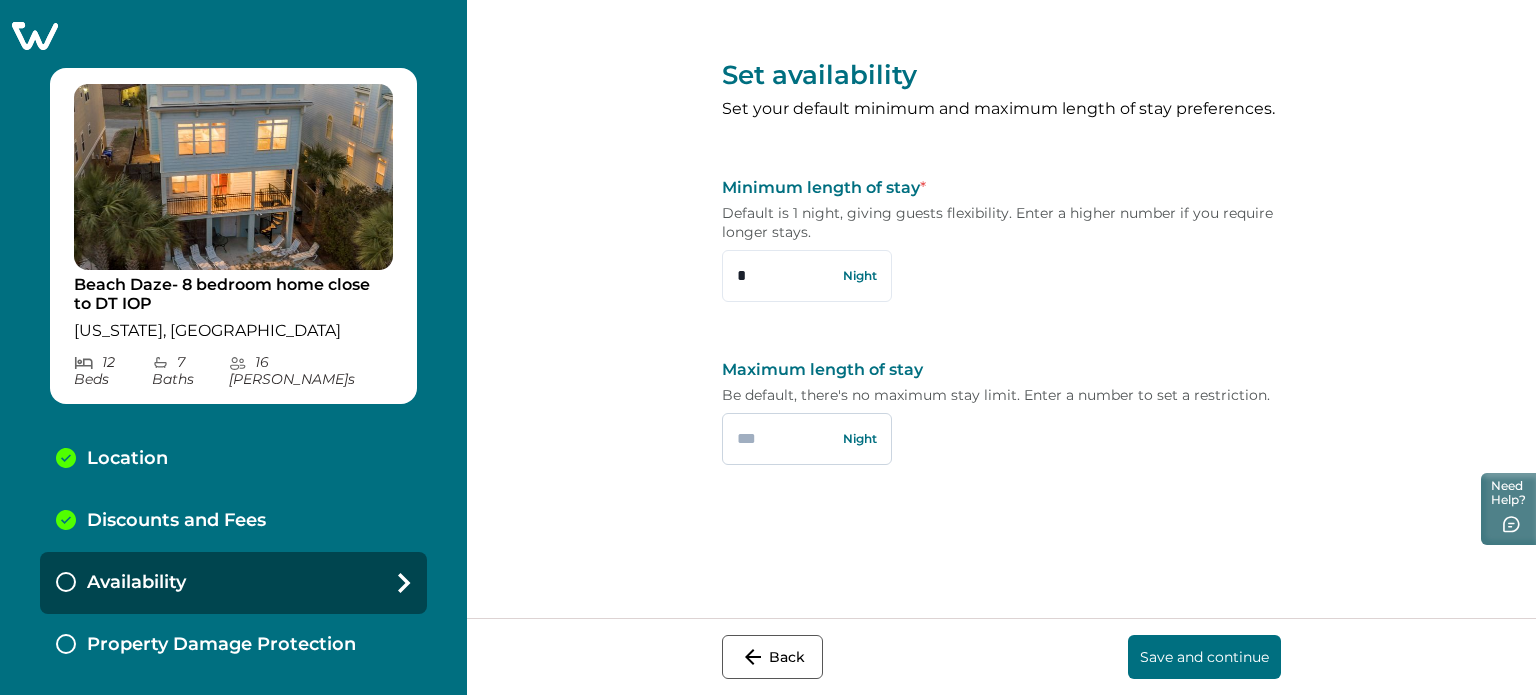 scroll, scrollTop: 0, scrollLeft: 0, axis: both 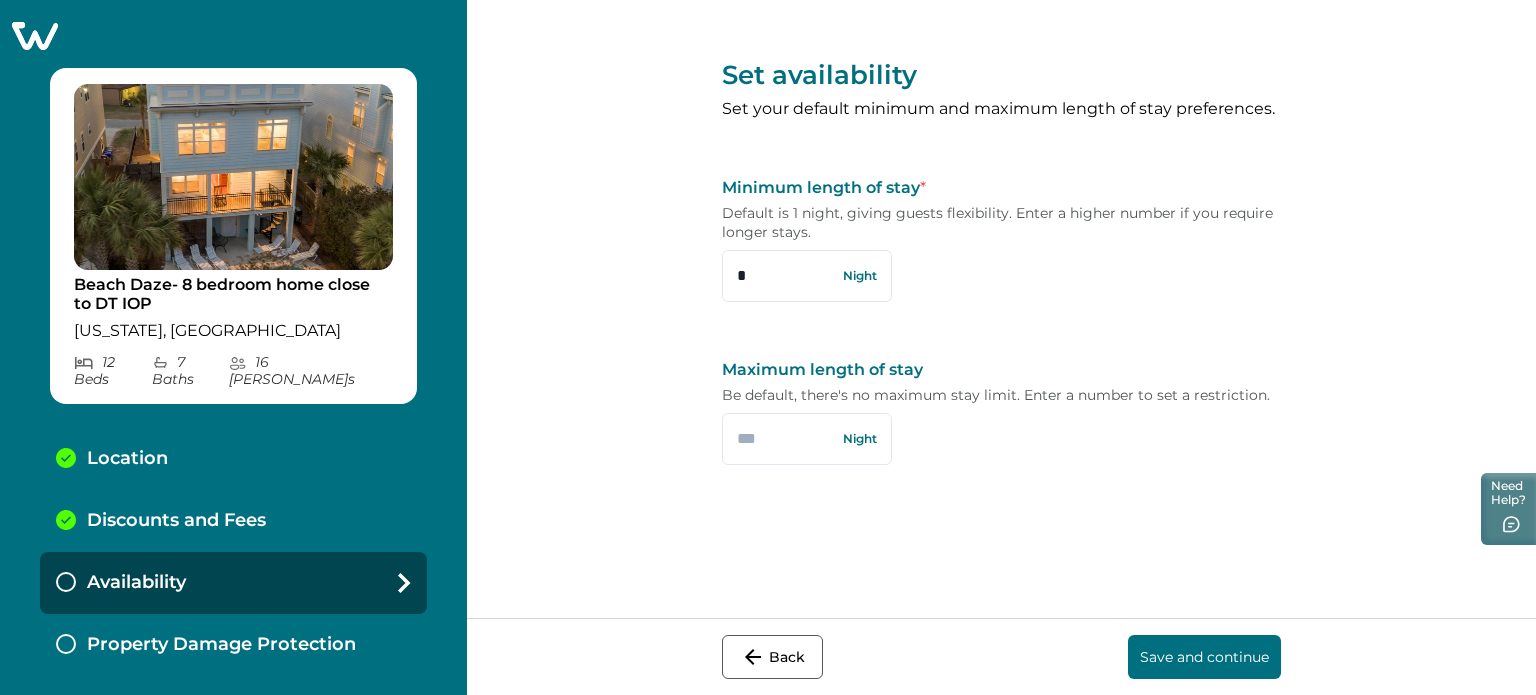 click on "Save and continue" at bounding box center [1204, 657] 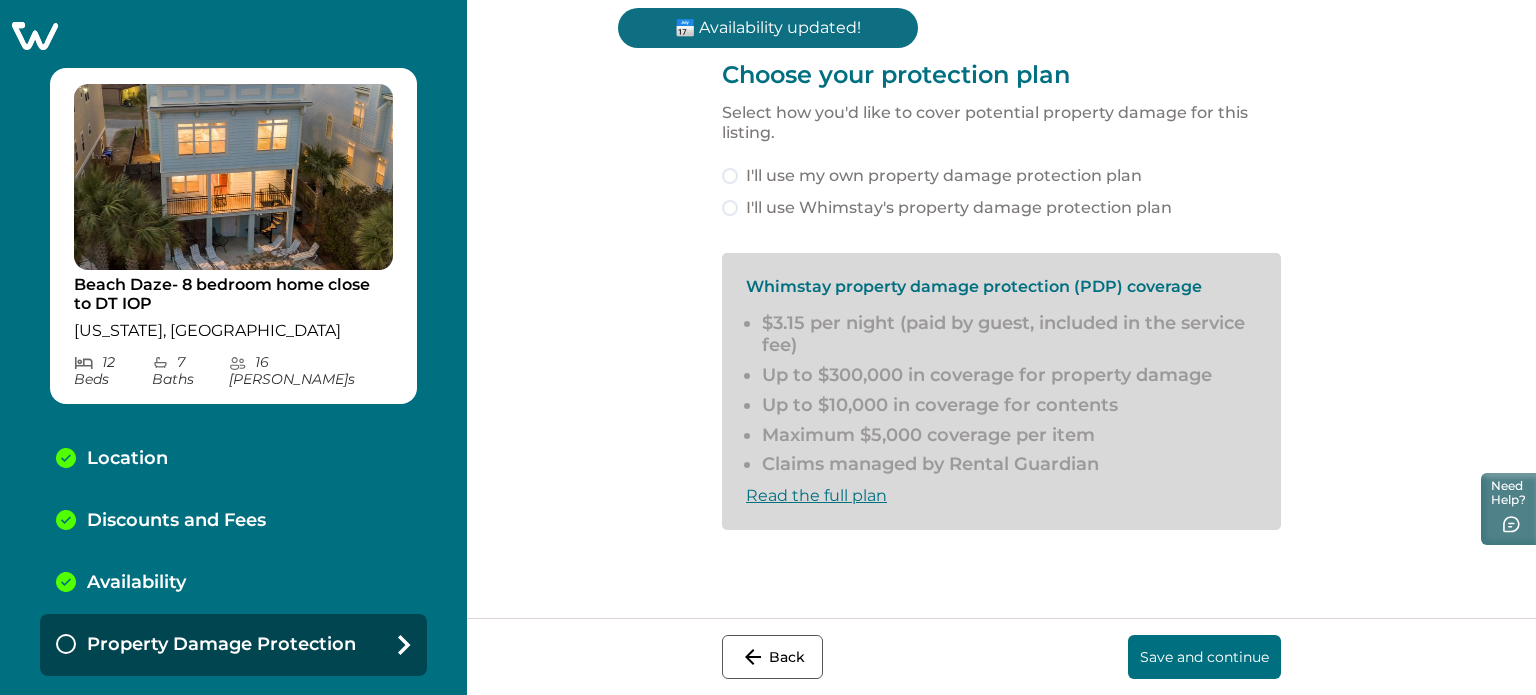 click on "I'll use my own property damage protection plan" at bounding box center [944, 176] 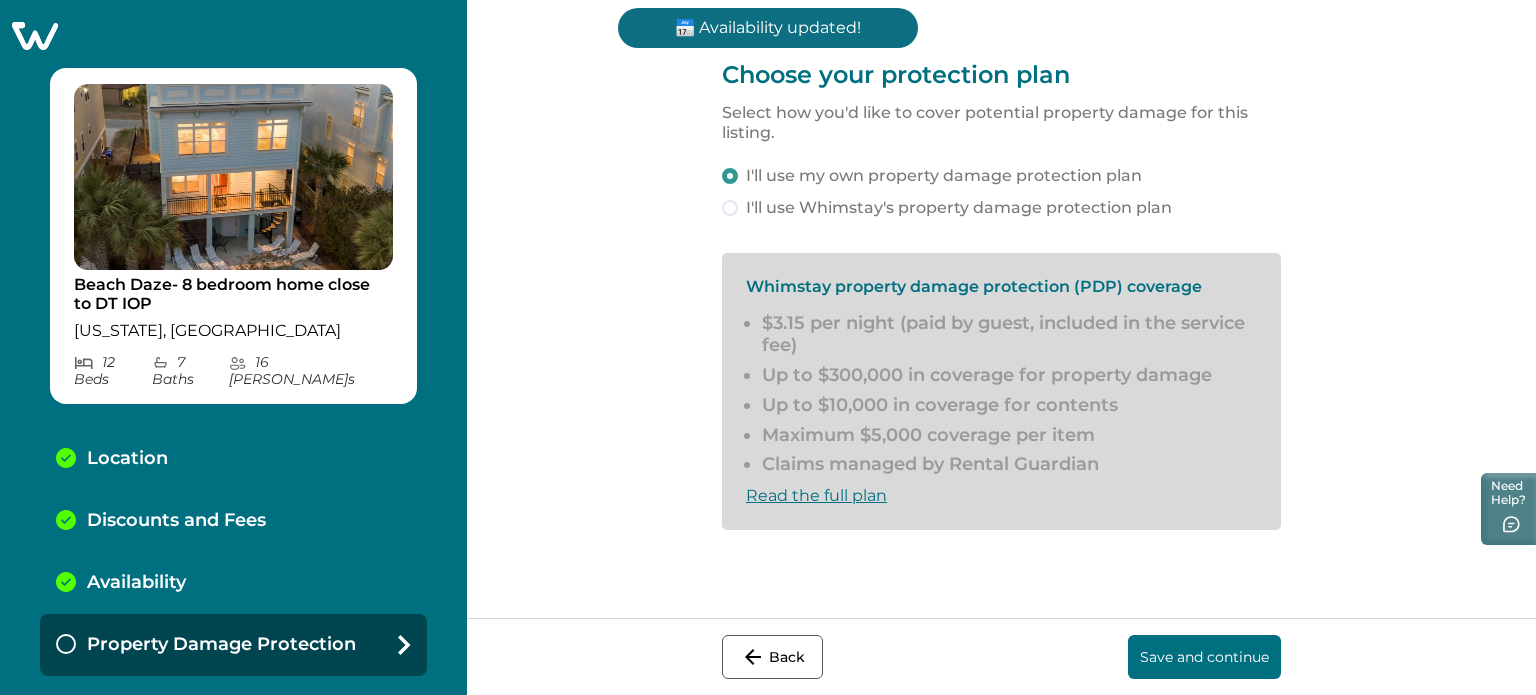click on "Save and continue" at bounding box center (1204, 657) 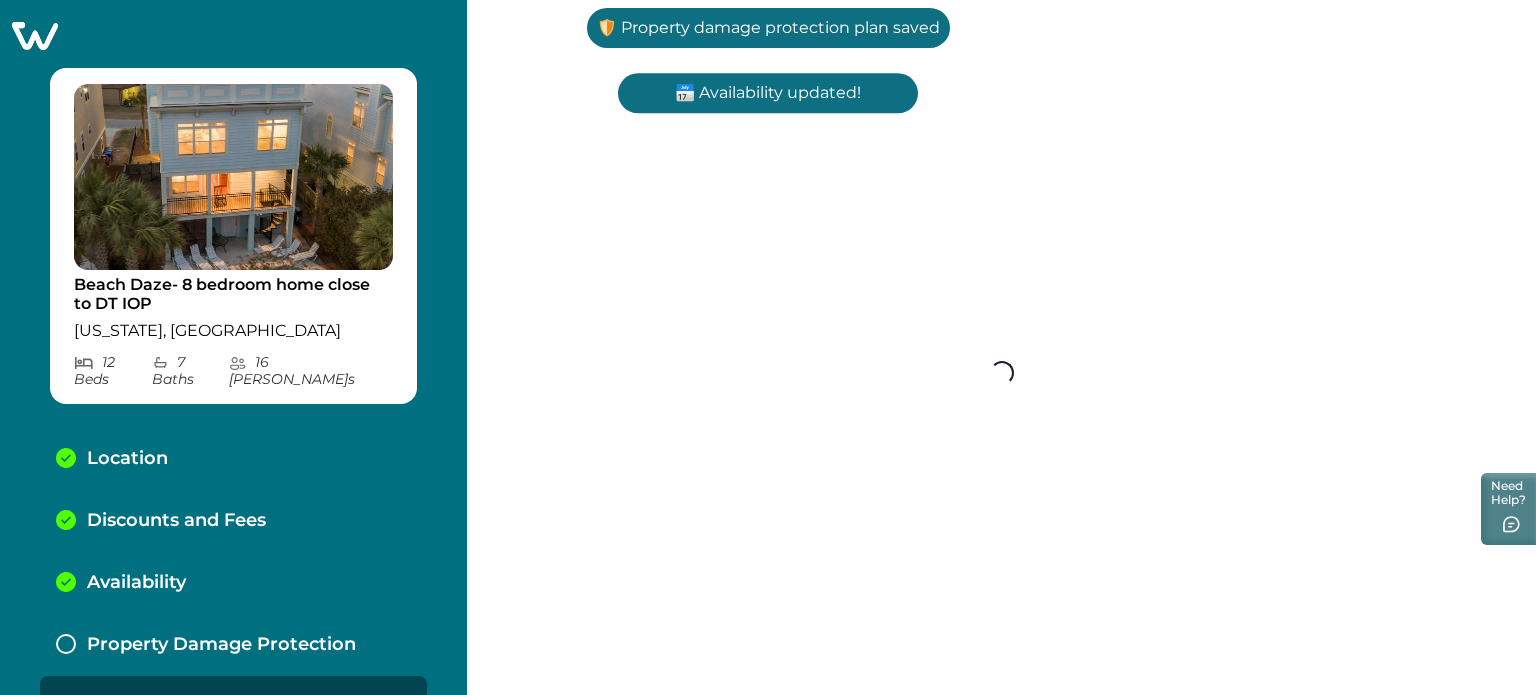 scroll, scrollTop: 25, scrollLeft: 0, axis: vertical 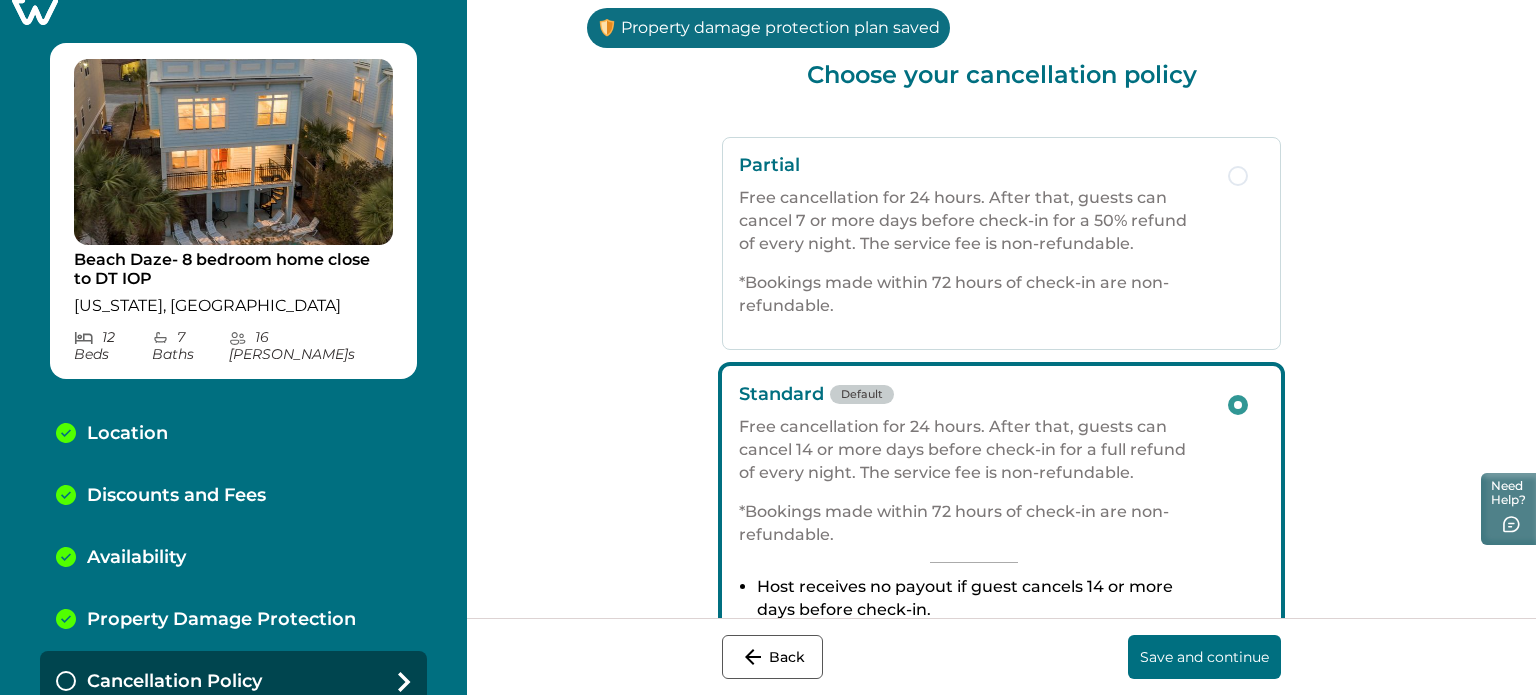 click on "Save and continue" at bounding box center [1204, 657] 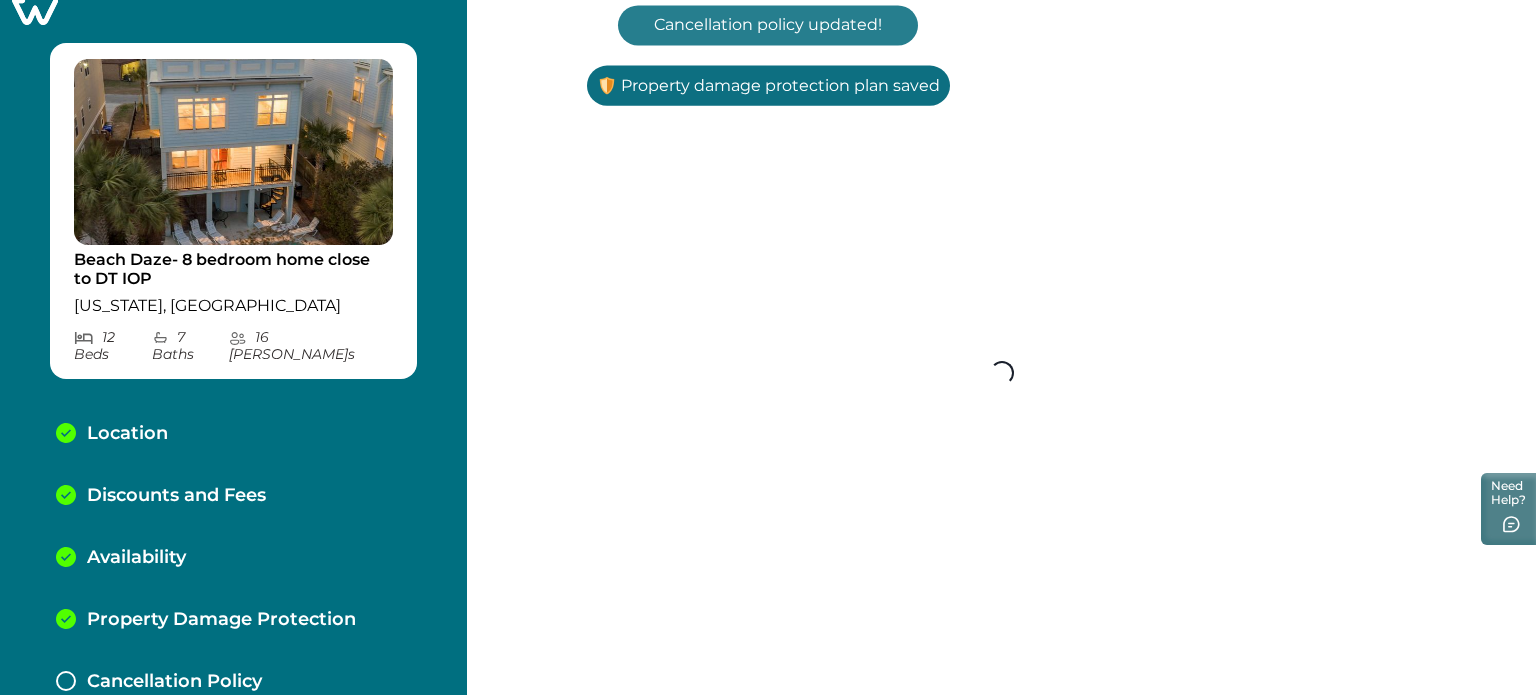 scroll, scrollTop: 87, scrollLeft: 0, axis: vertical 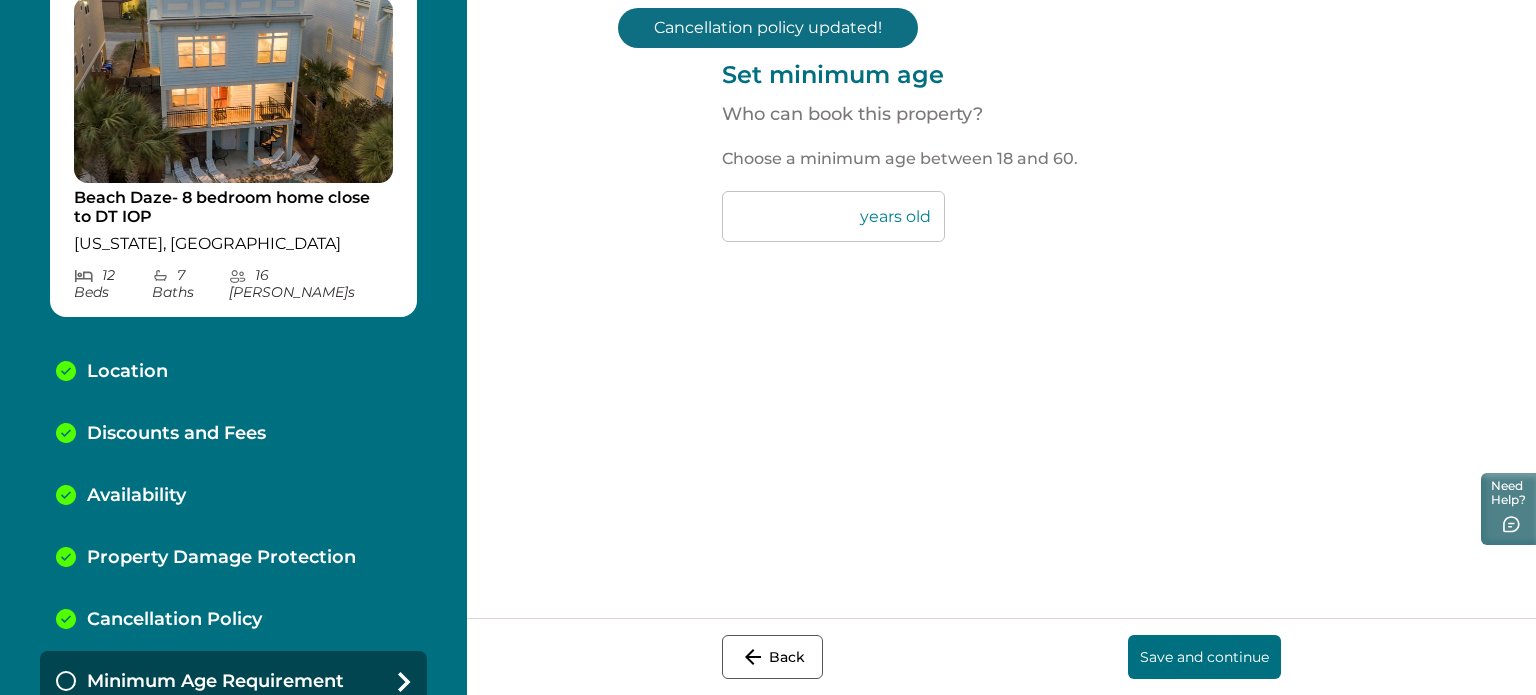 click on "Save and continue" at bounding box center (1204, 657) 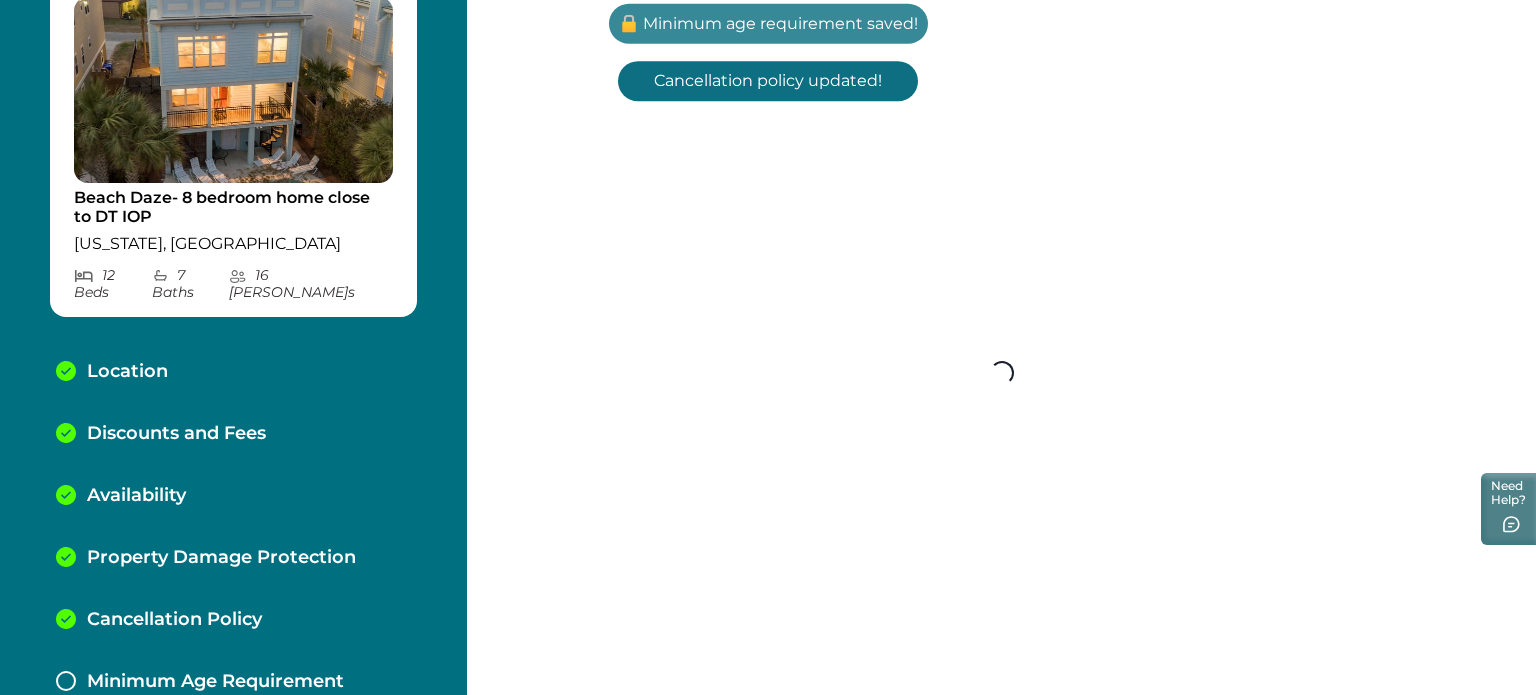 scroll, scrollTop: 149, scrollLeft: 0, axis: vertical 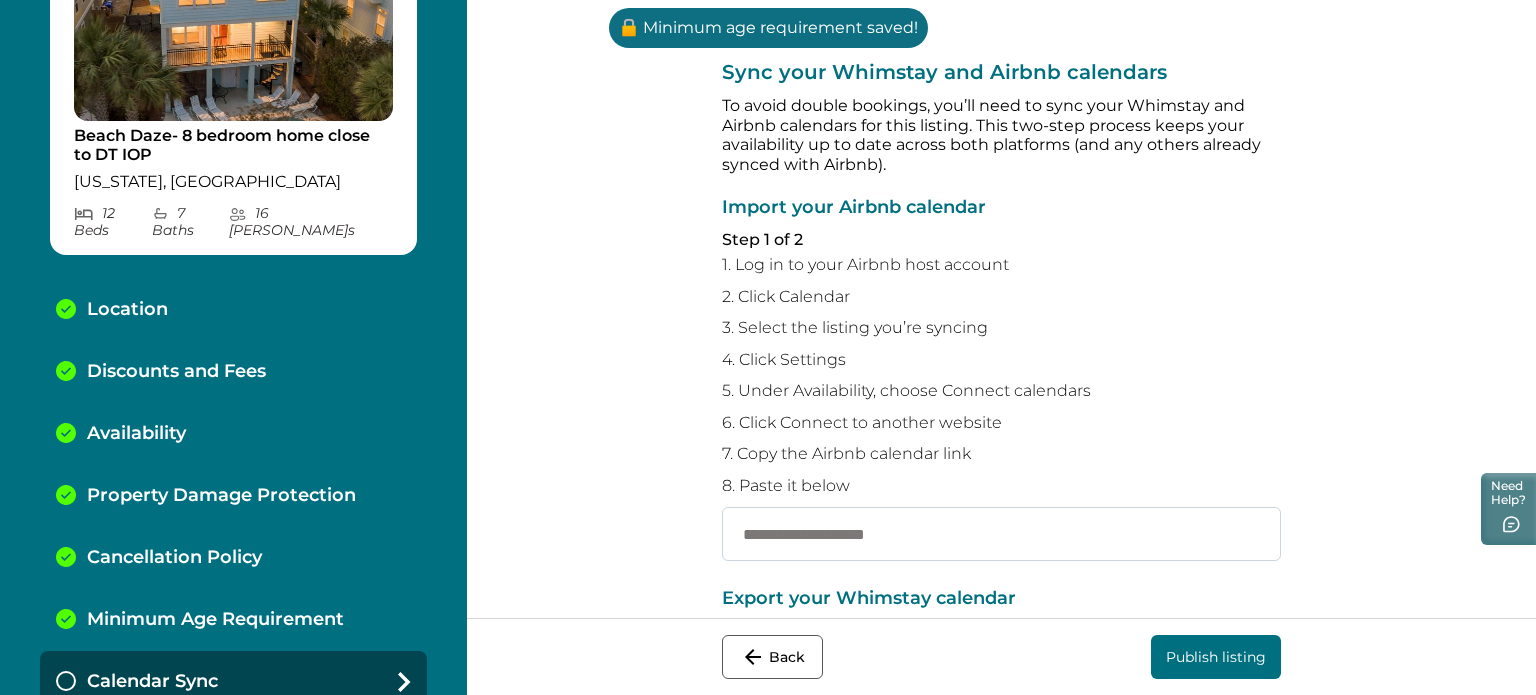 click at bounding box center (1001, 534) 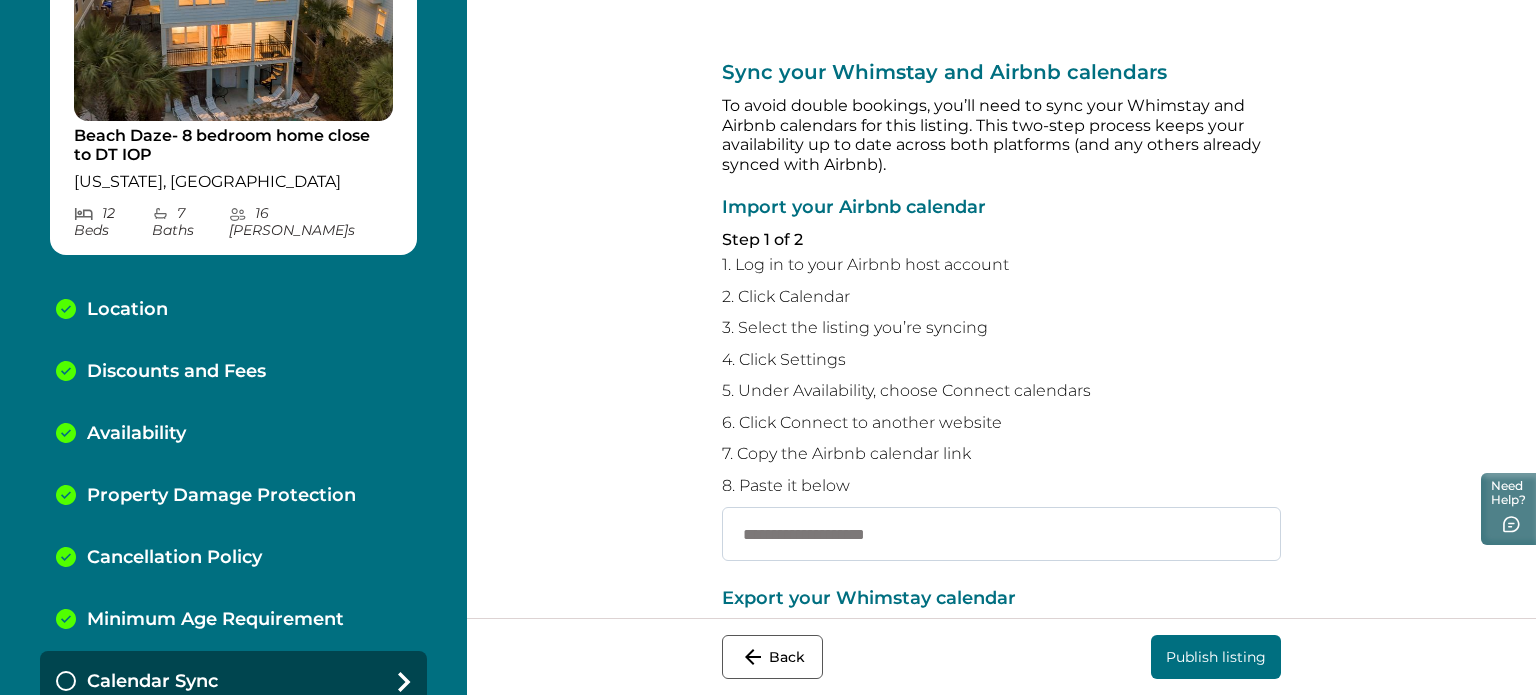 paste on "**********" 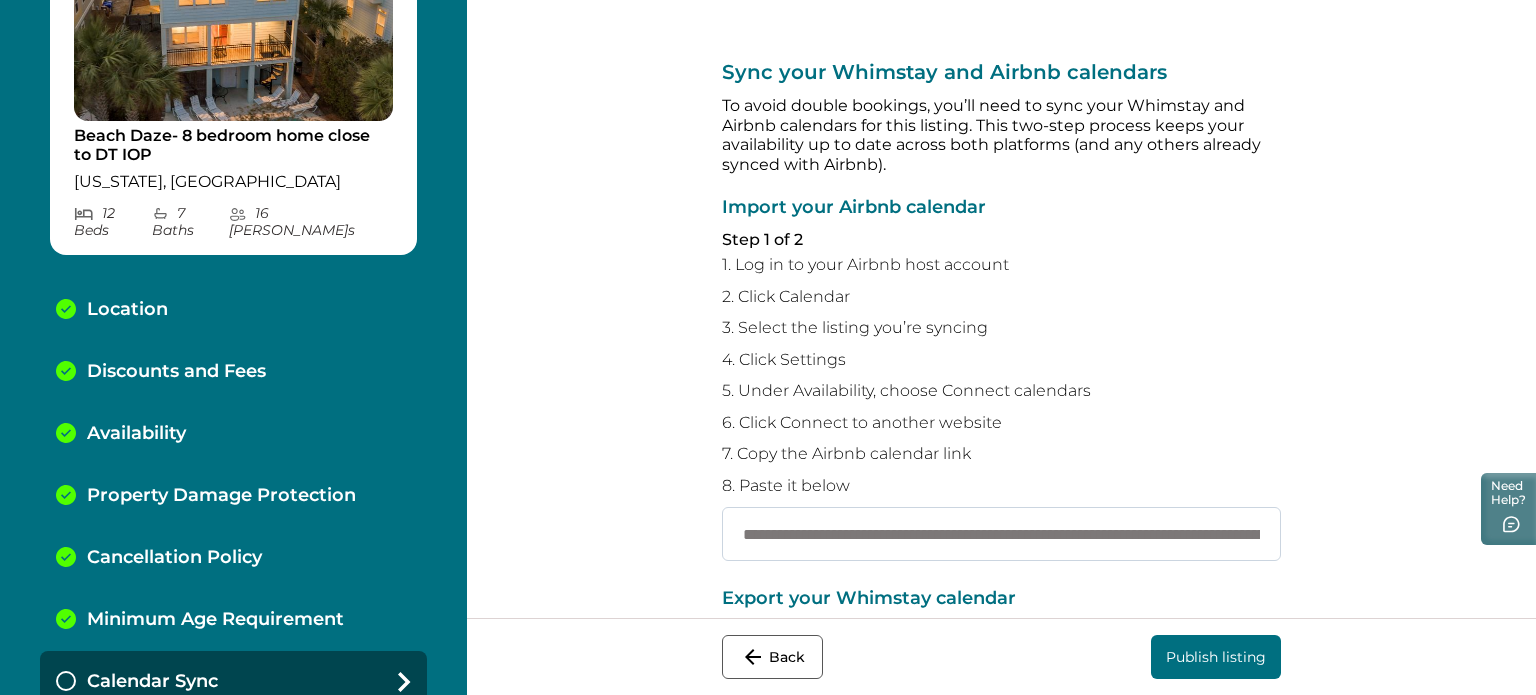 scroll, scrollTop: 0, scrollLeft: 336, axis: horizontal 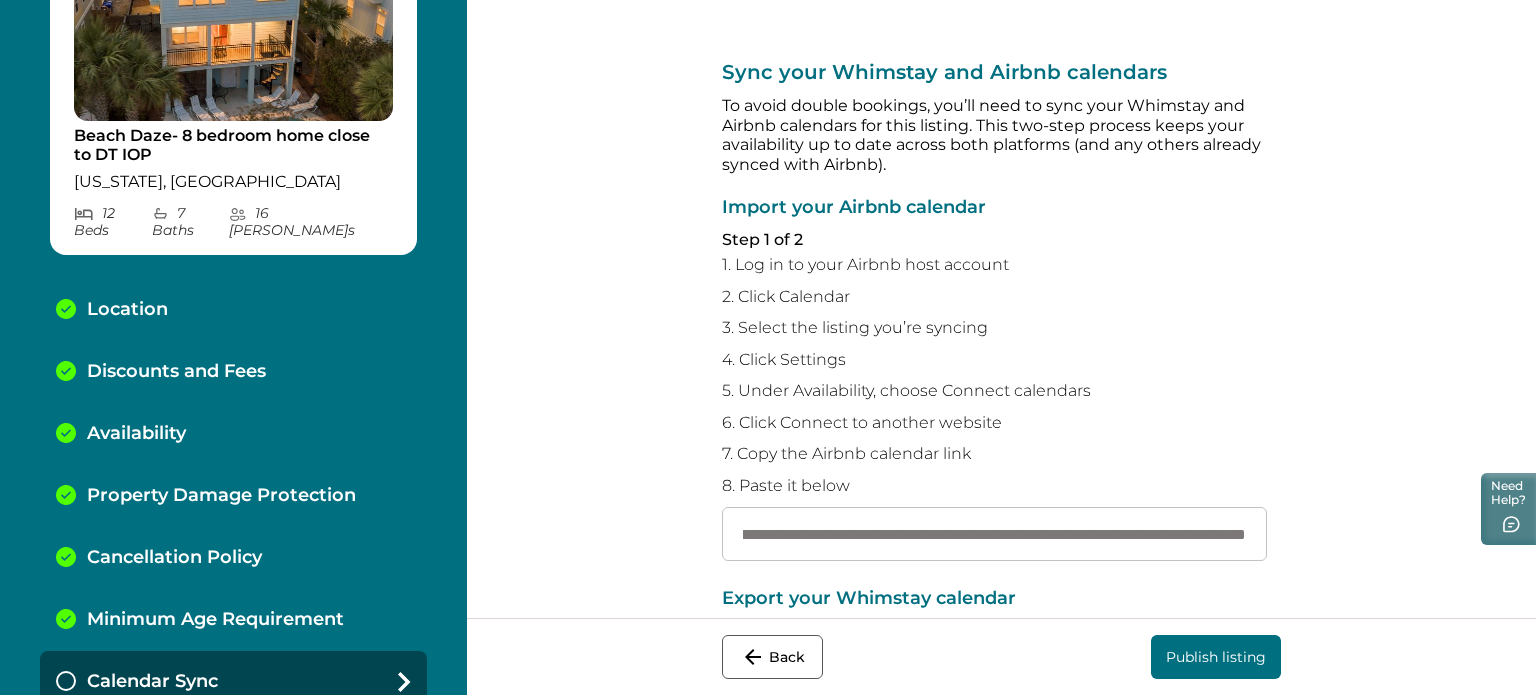 type on "**********" 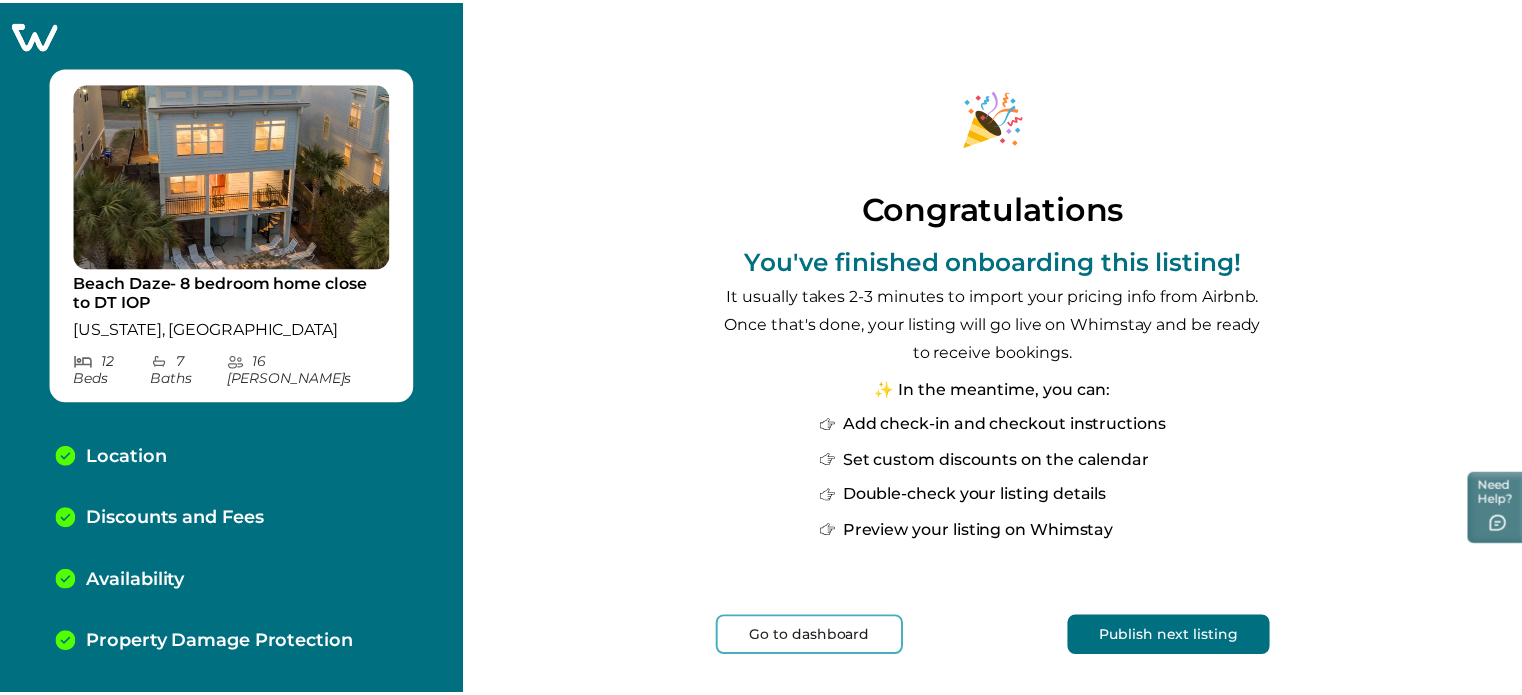 scroll, scrollTop: 0, scrollLeft: 0, axis: both 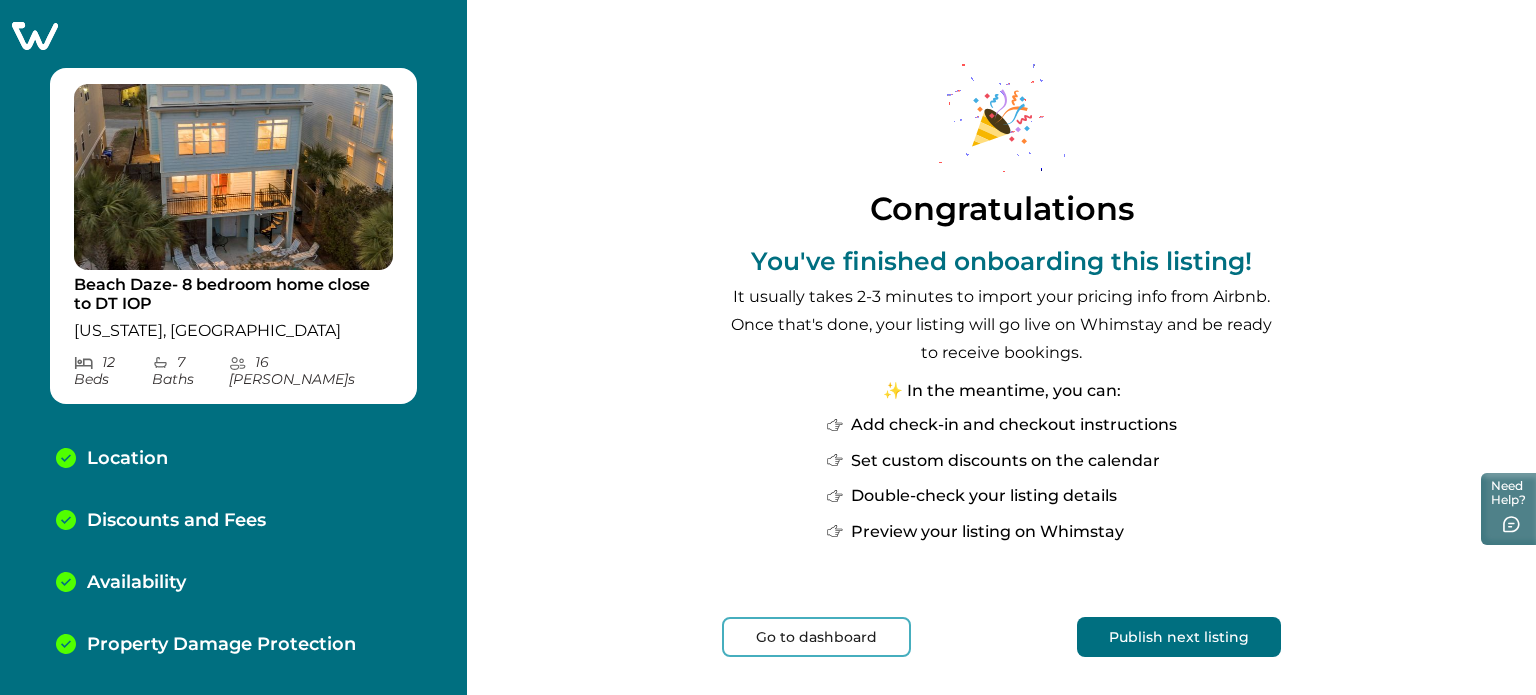 click 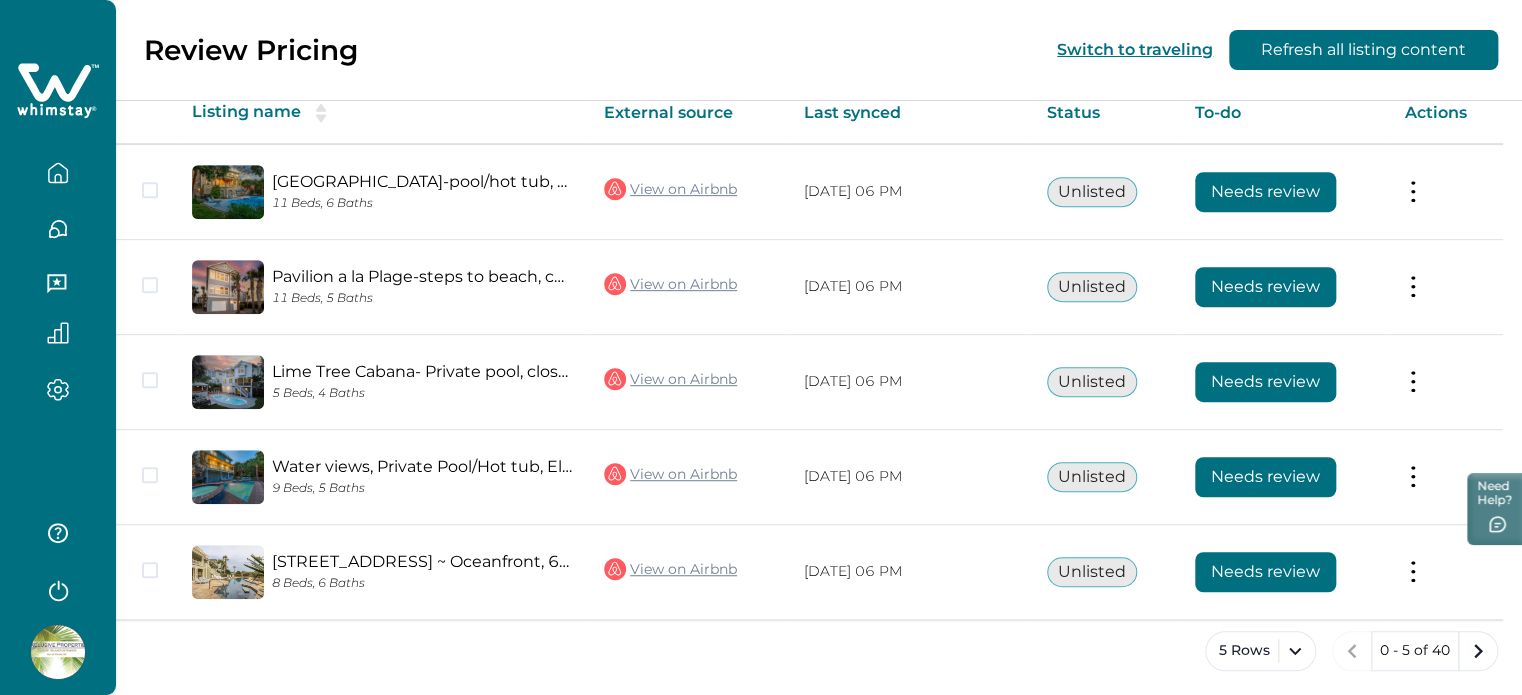 scroll, scrollTop: 360, scrollLeft: 0, axis: vertical 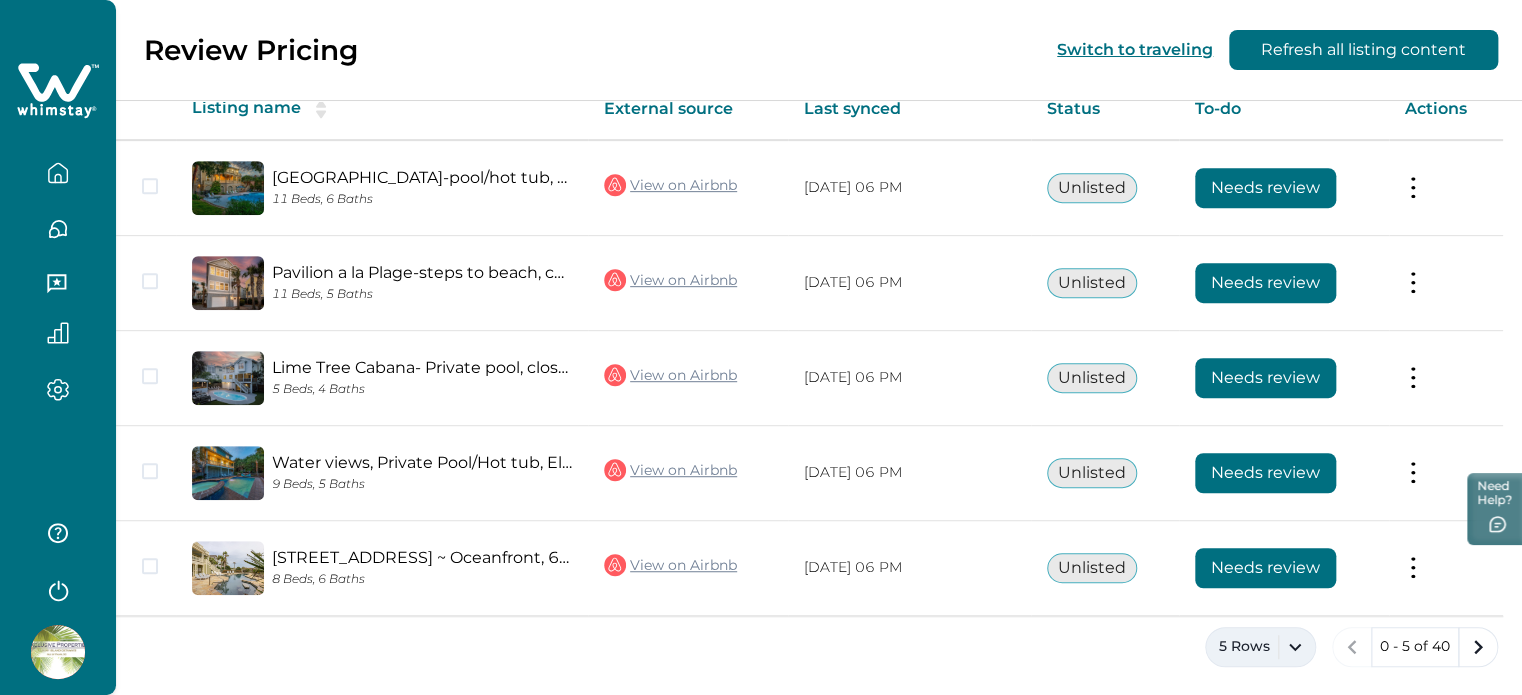 click on "5 Rows" at bounding box center (1260, 647) 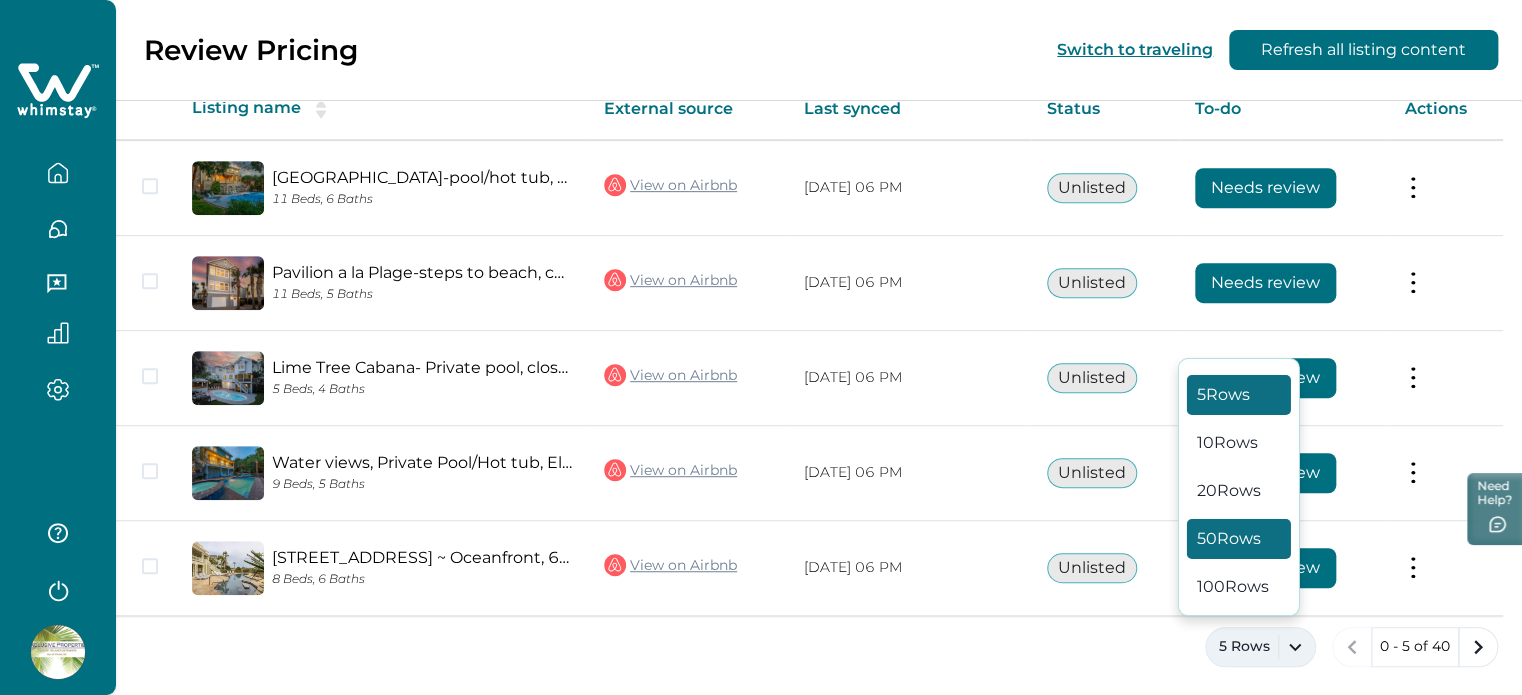 click on "50  Rows" at bounding box center [1239, 539] 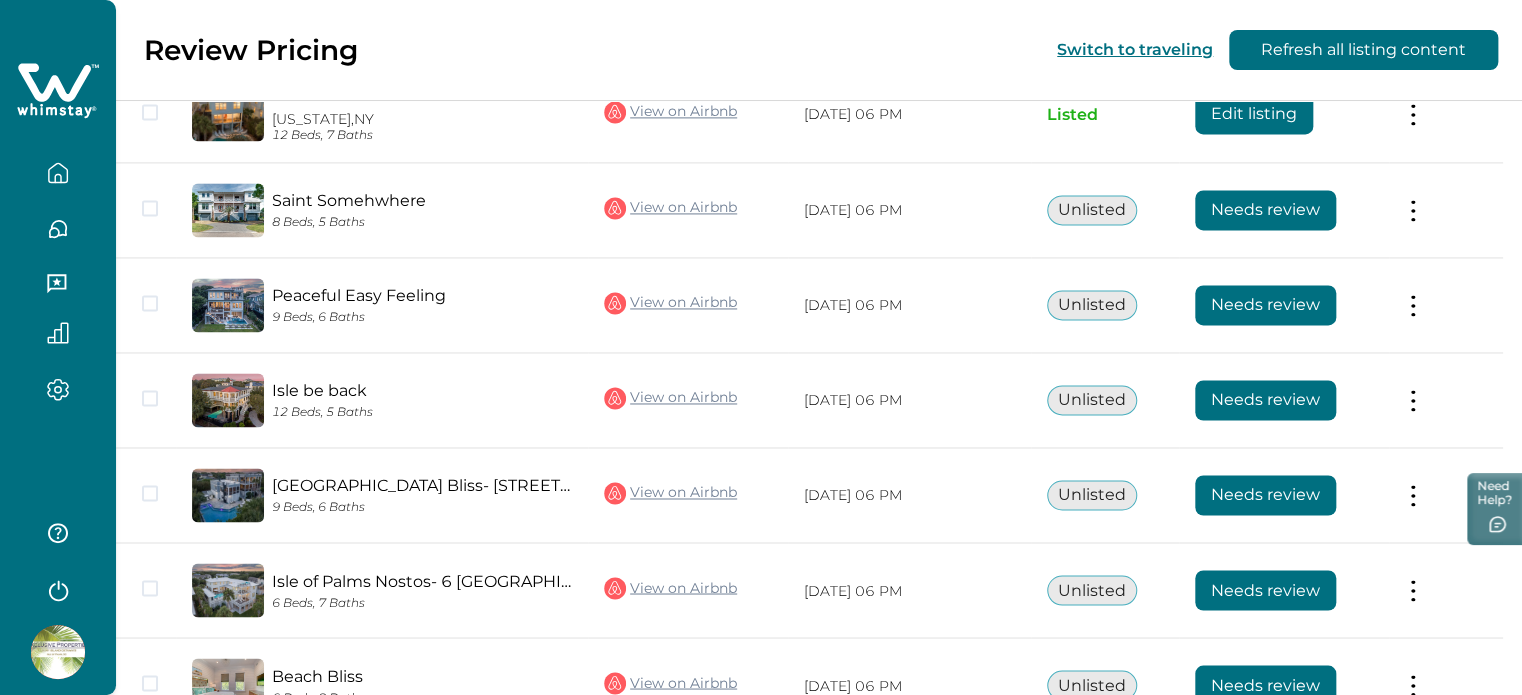 scroll, scrollTop: 1160, scrollLeft: 0, axis: vertical 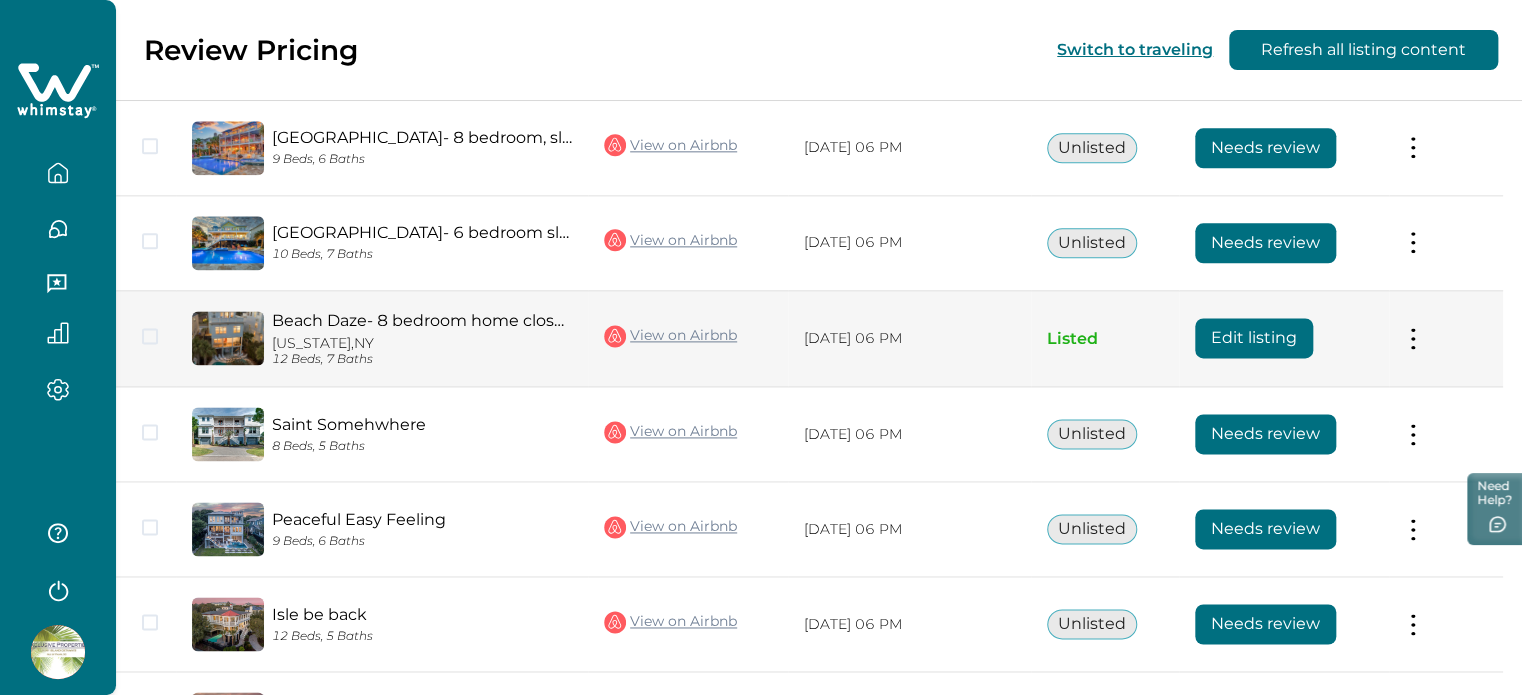 click on "Edit listing" at bounding box center [1254, 338] 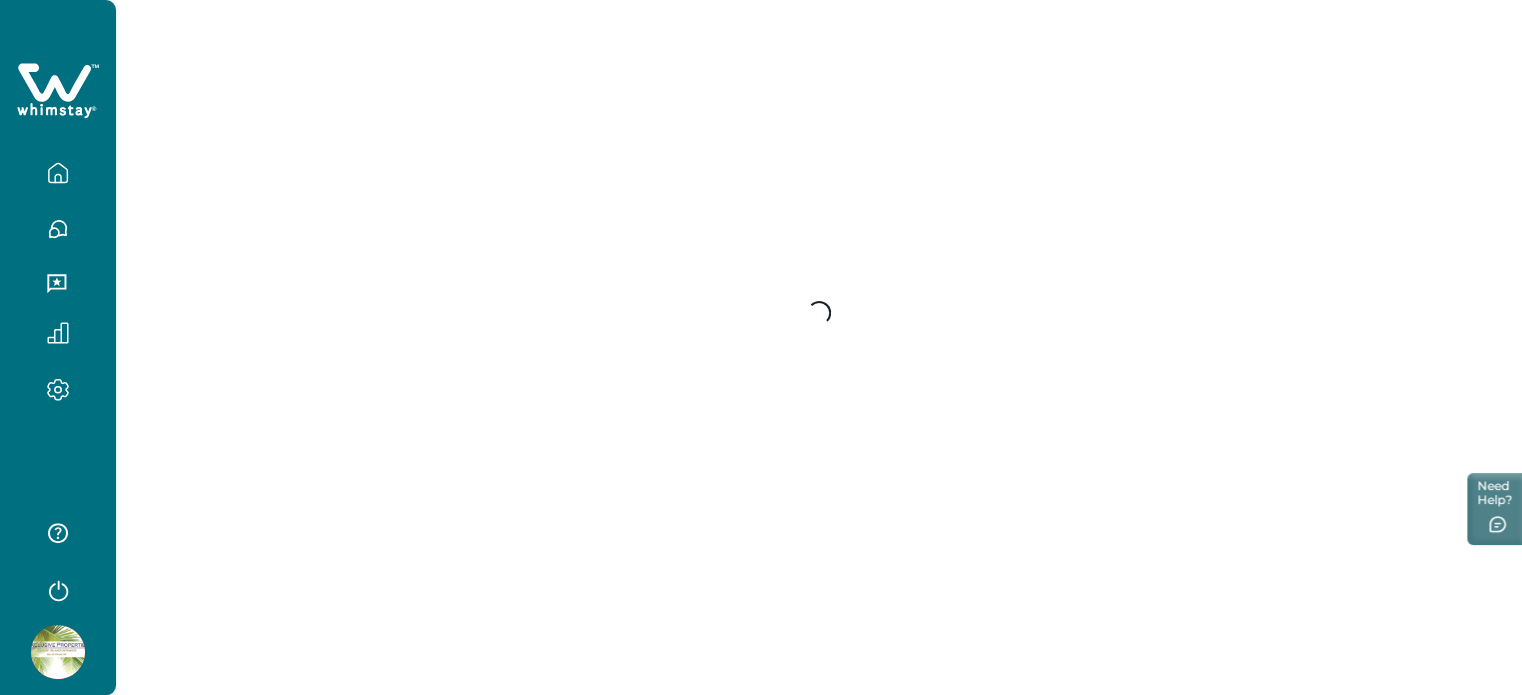 scroll, scrollTop: 0, scrollLeft: 0, axis: both 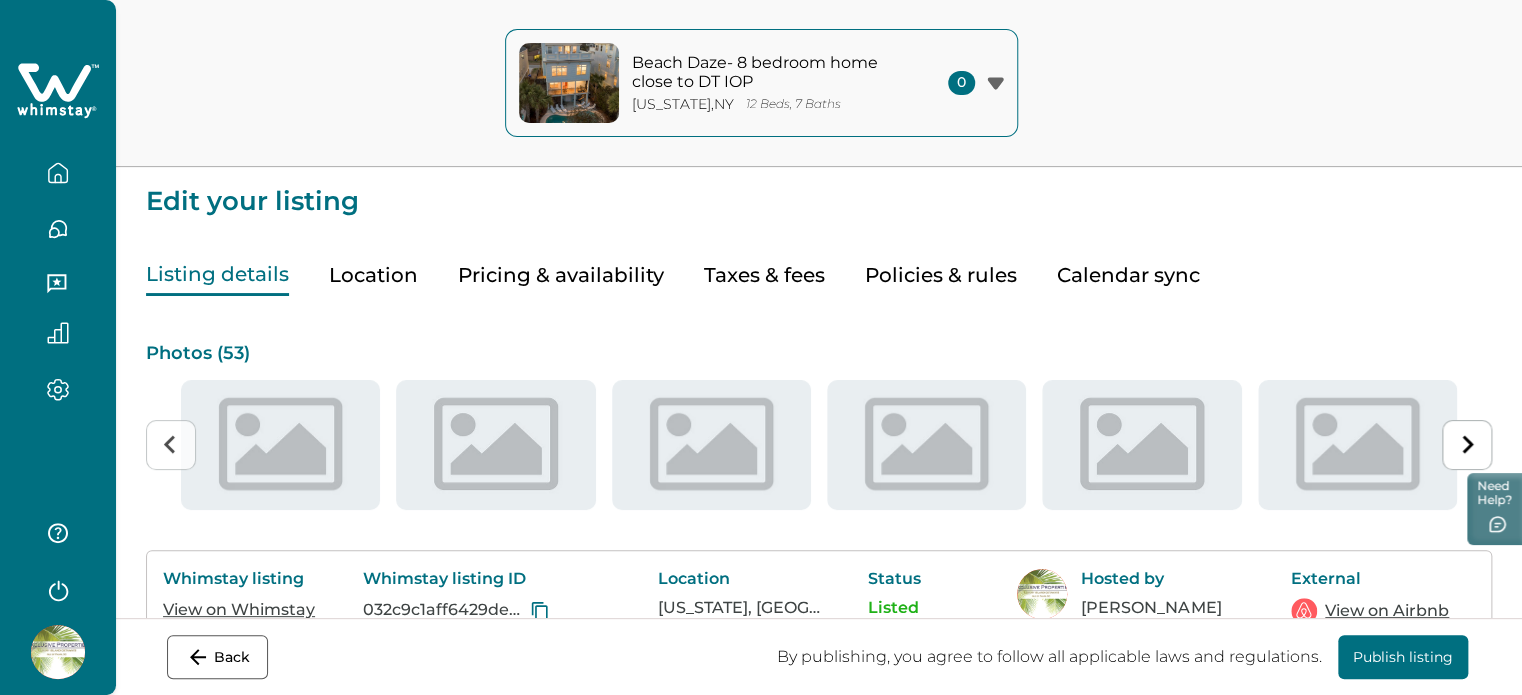 type on "**" 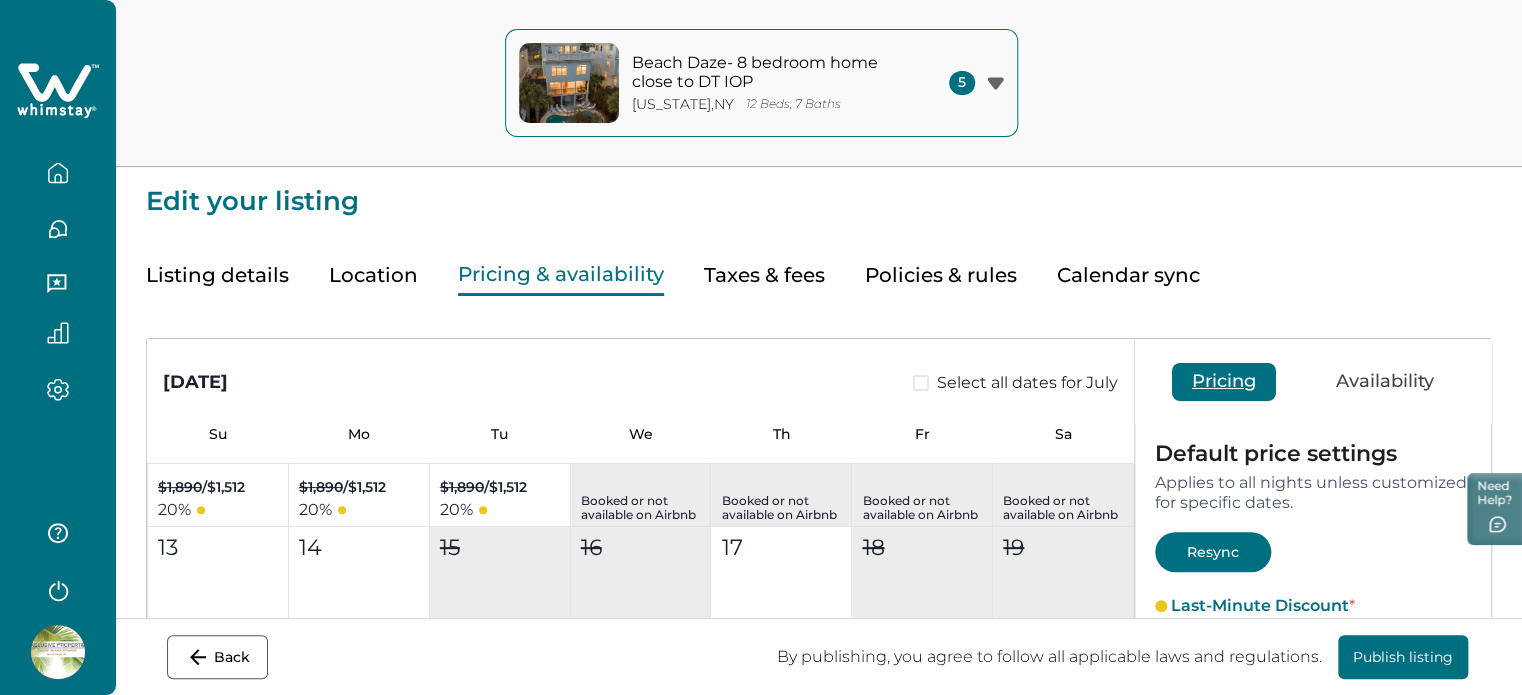 scroll, scrollTop: 200, scrollLeft: 0, axis: vertical 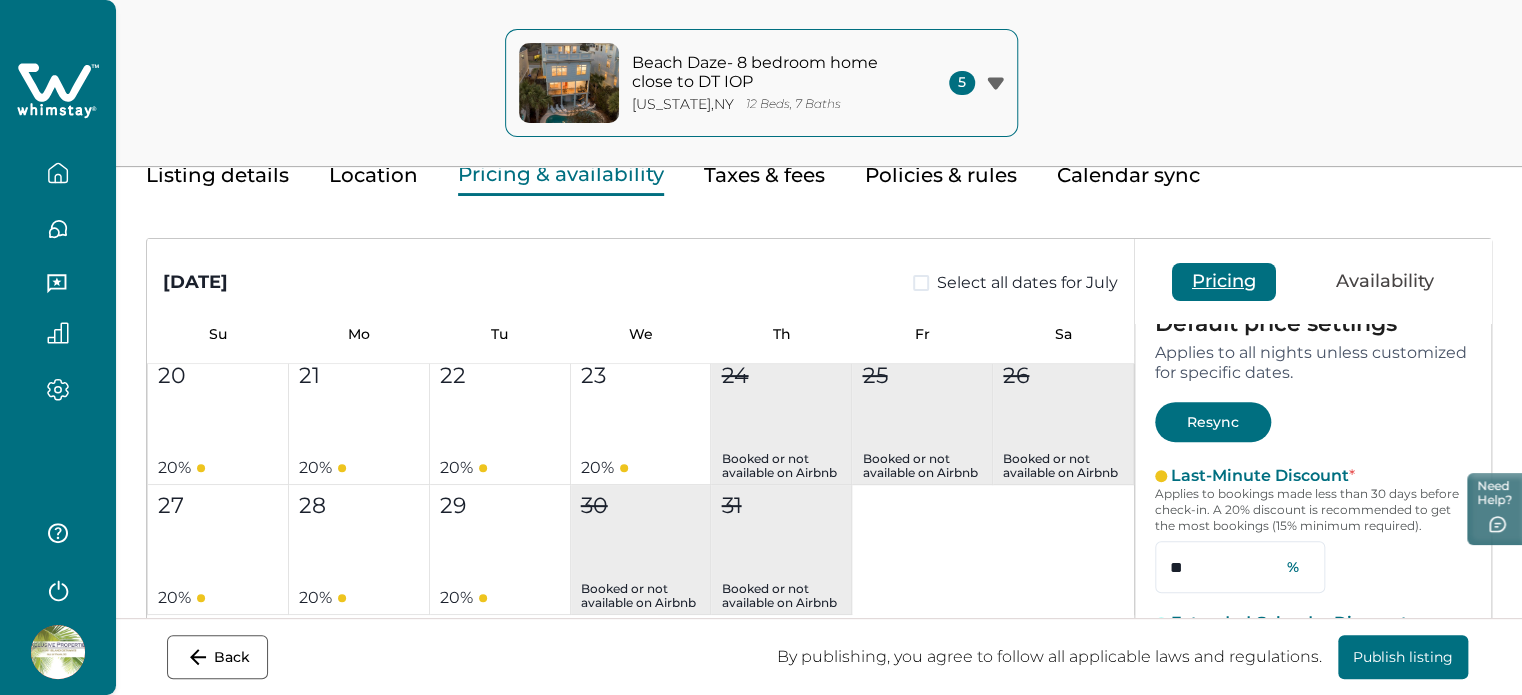 click on "Resync" at bounding box center (1213, 422) 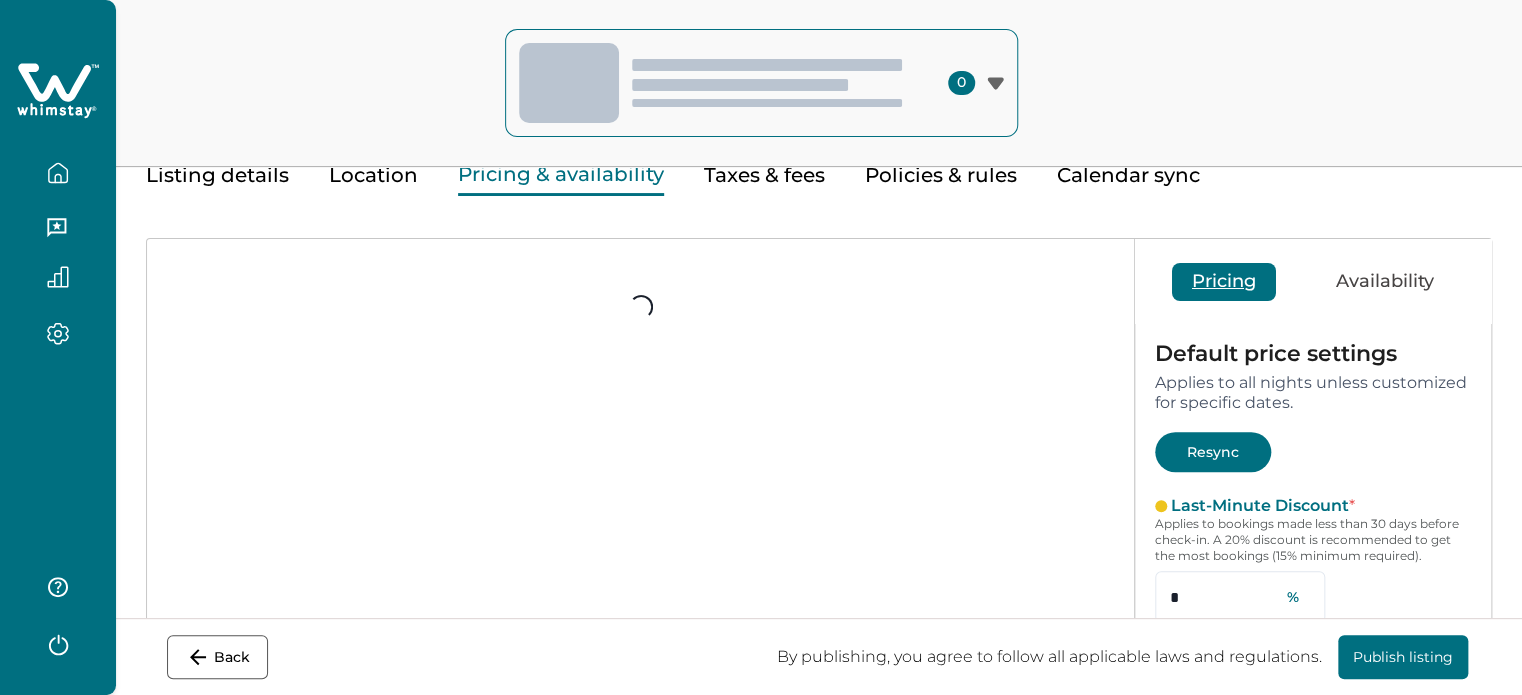 scroll, scrollTop: 0, scrollLeft: 0, axis: both 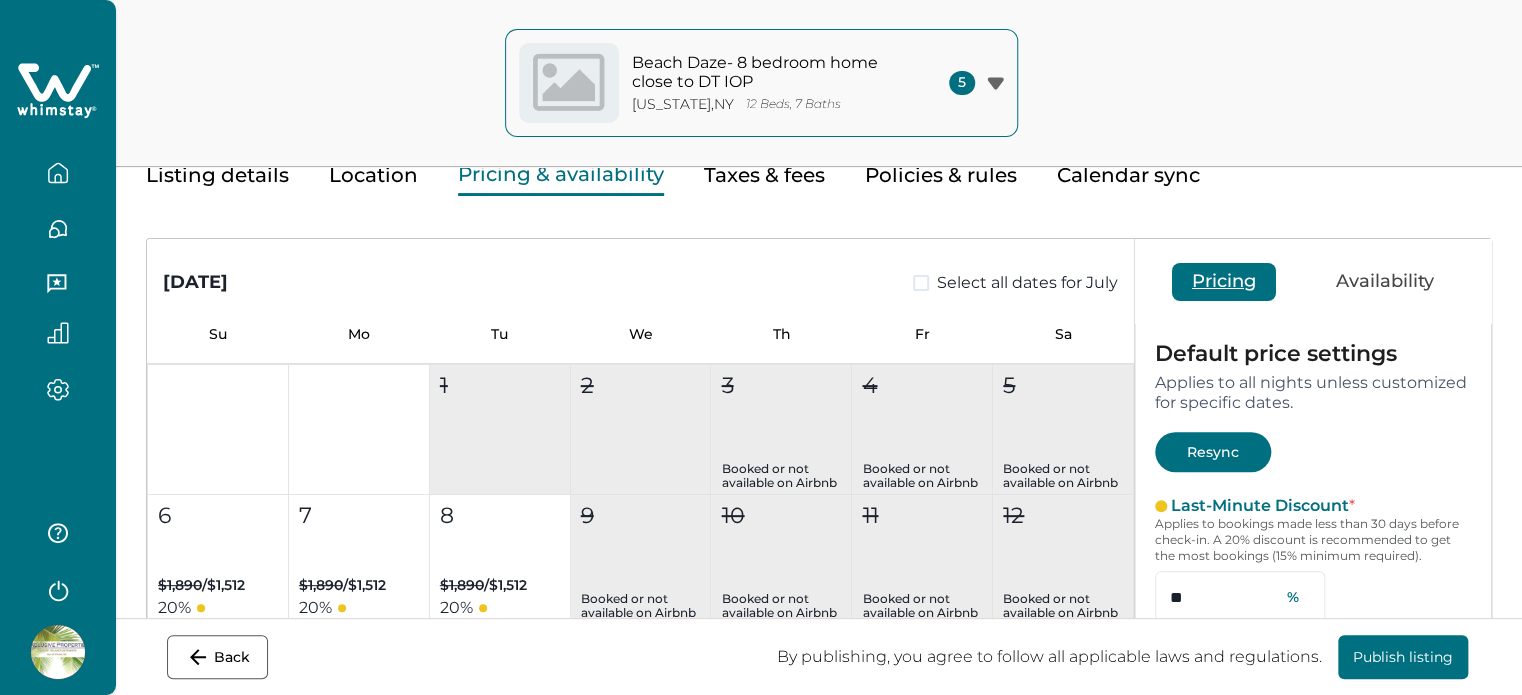 type on "**" 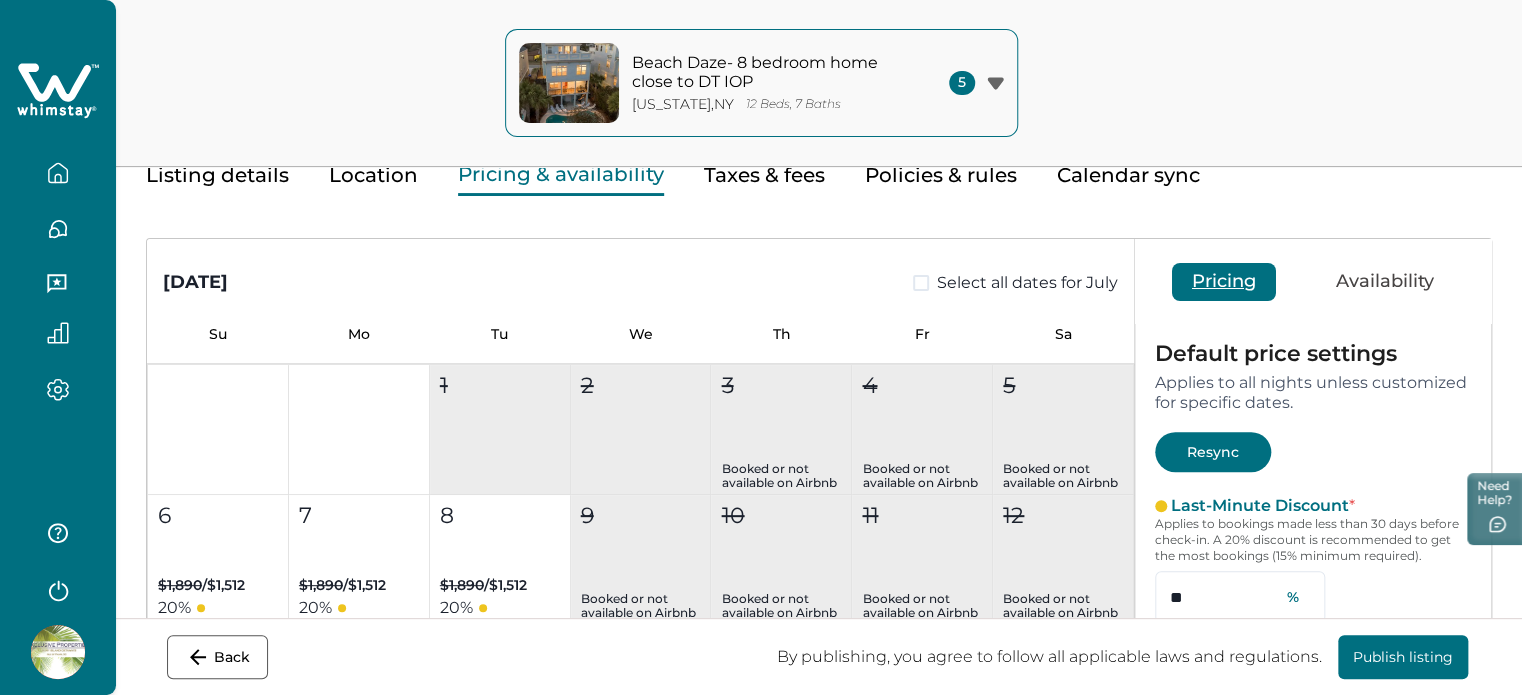 scroll, scrollTop: 45, scrollLeft: 0, axis: vertical 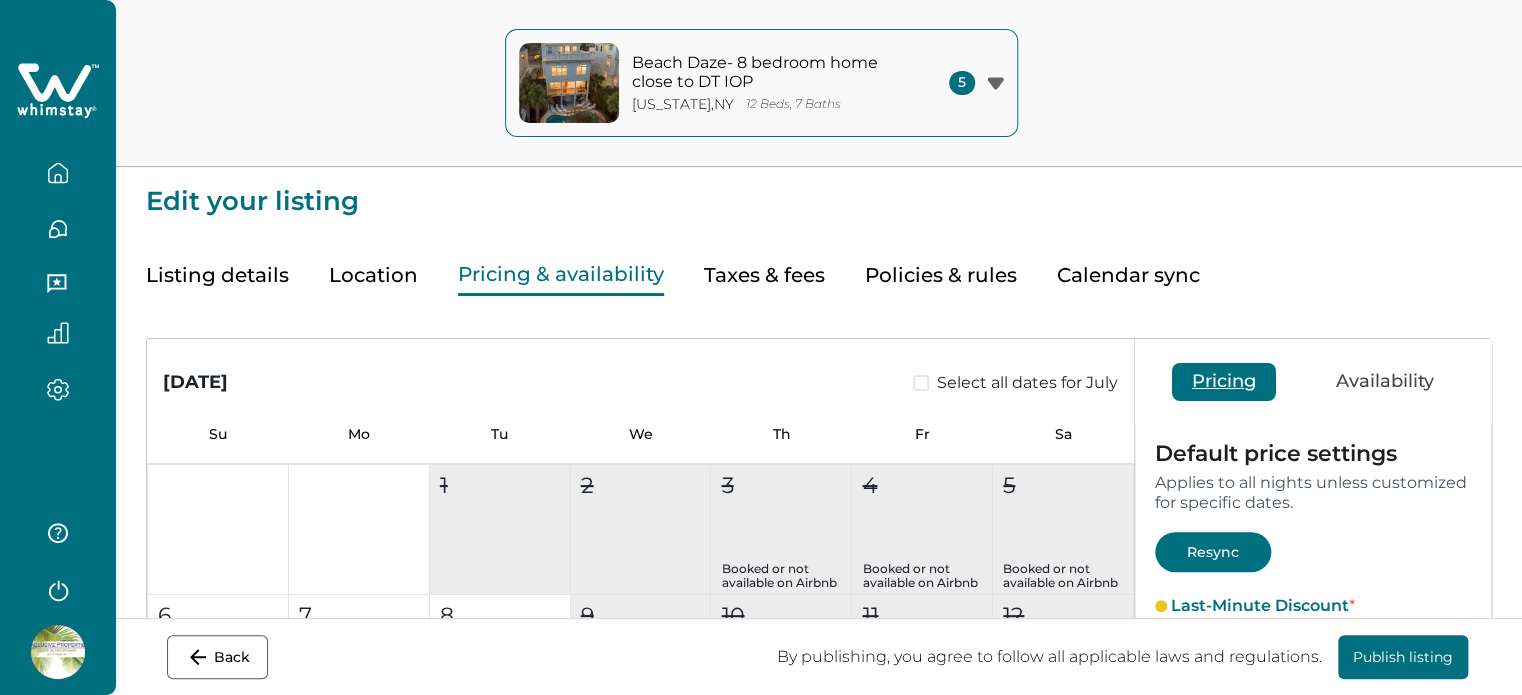 type on "**" 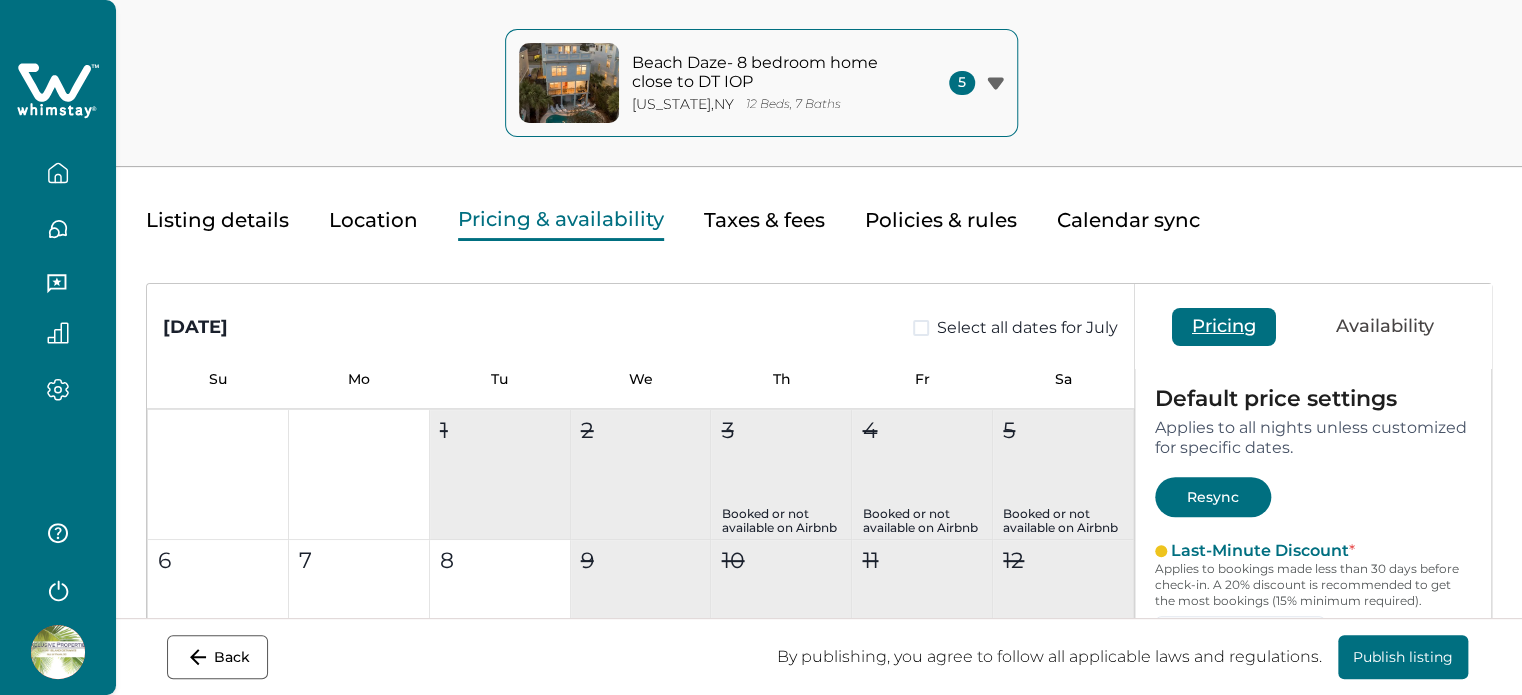 scroll, scrollTop: 100, scrollLeft: 0, axis: vertical 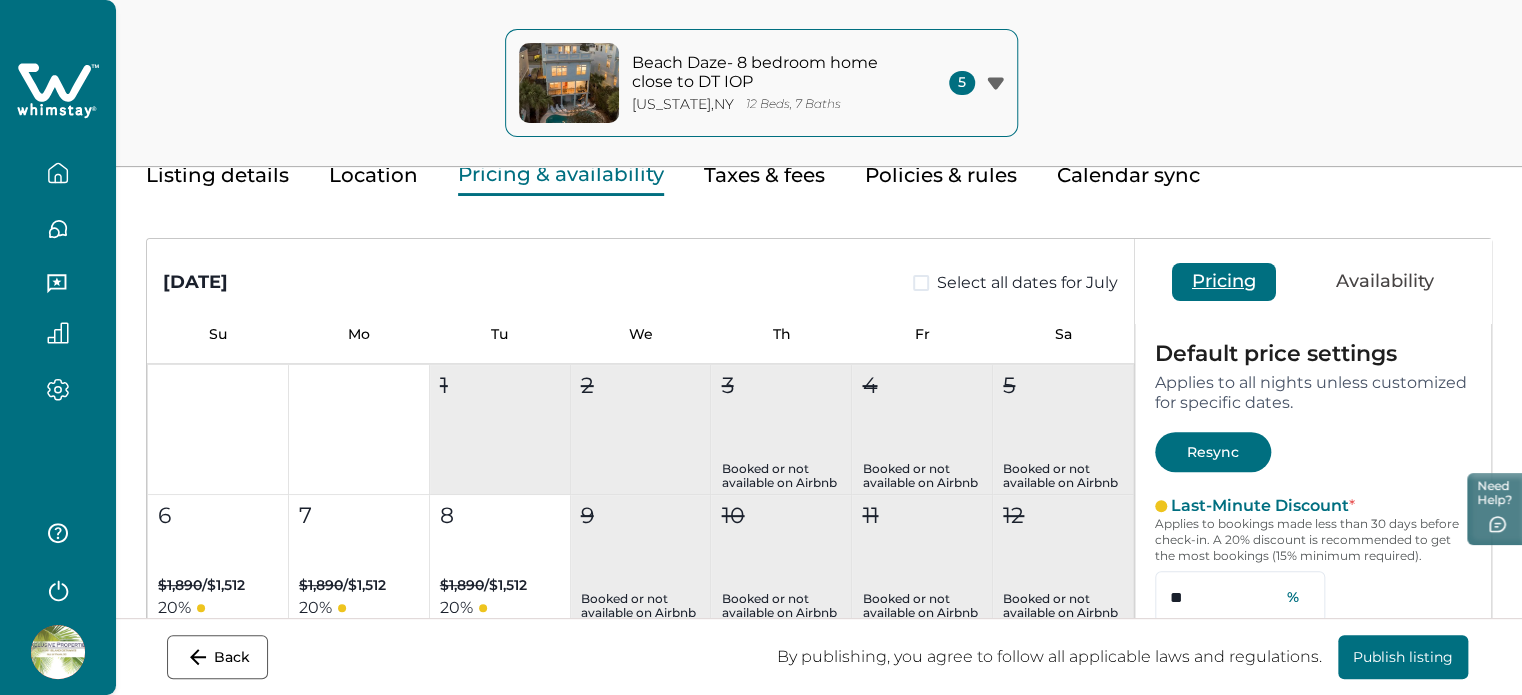 click on "Resync" at bounding box center (1213, 452) 